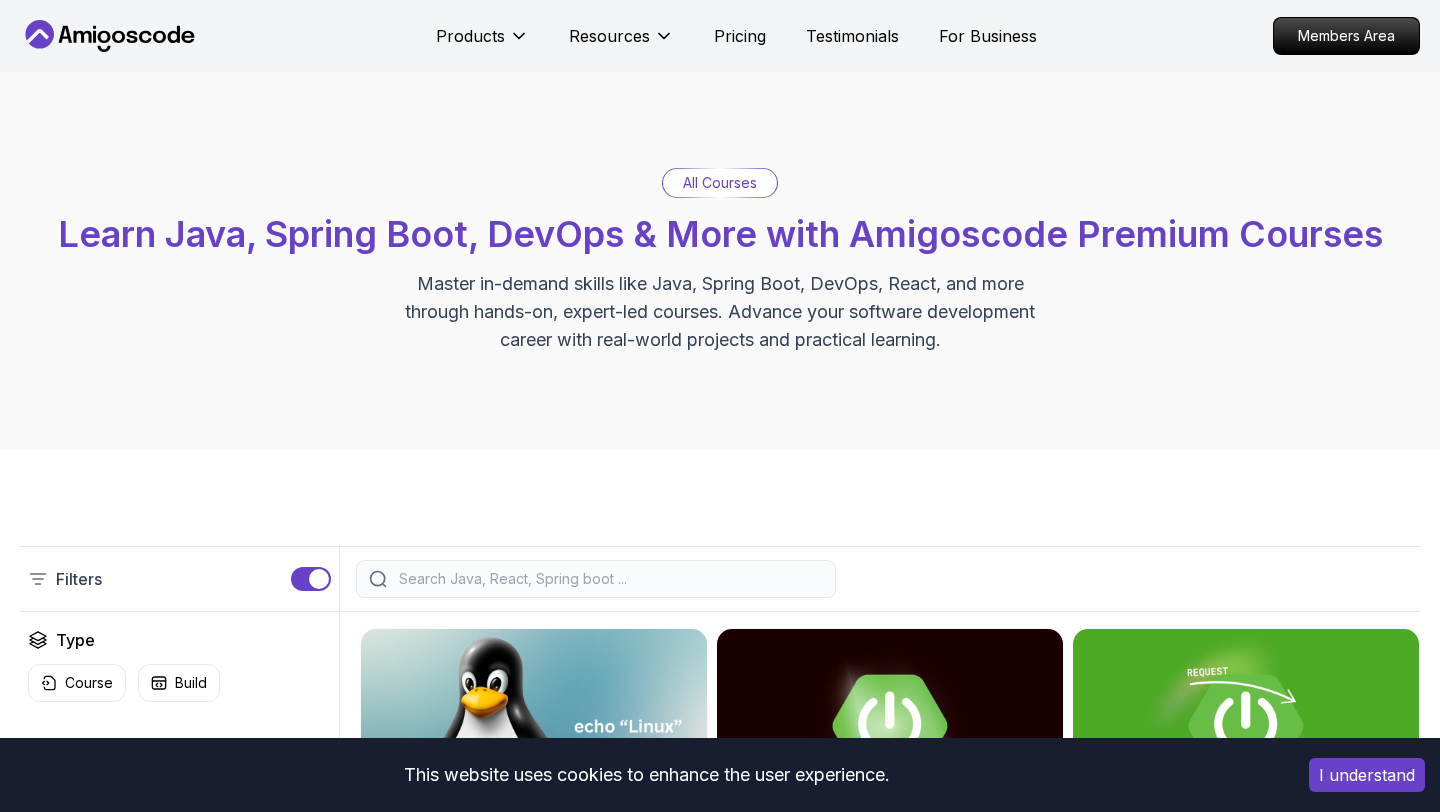 scroll, scrollTop: 0, scrollLeft: 0, axis: both 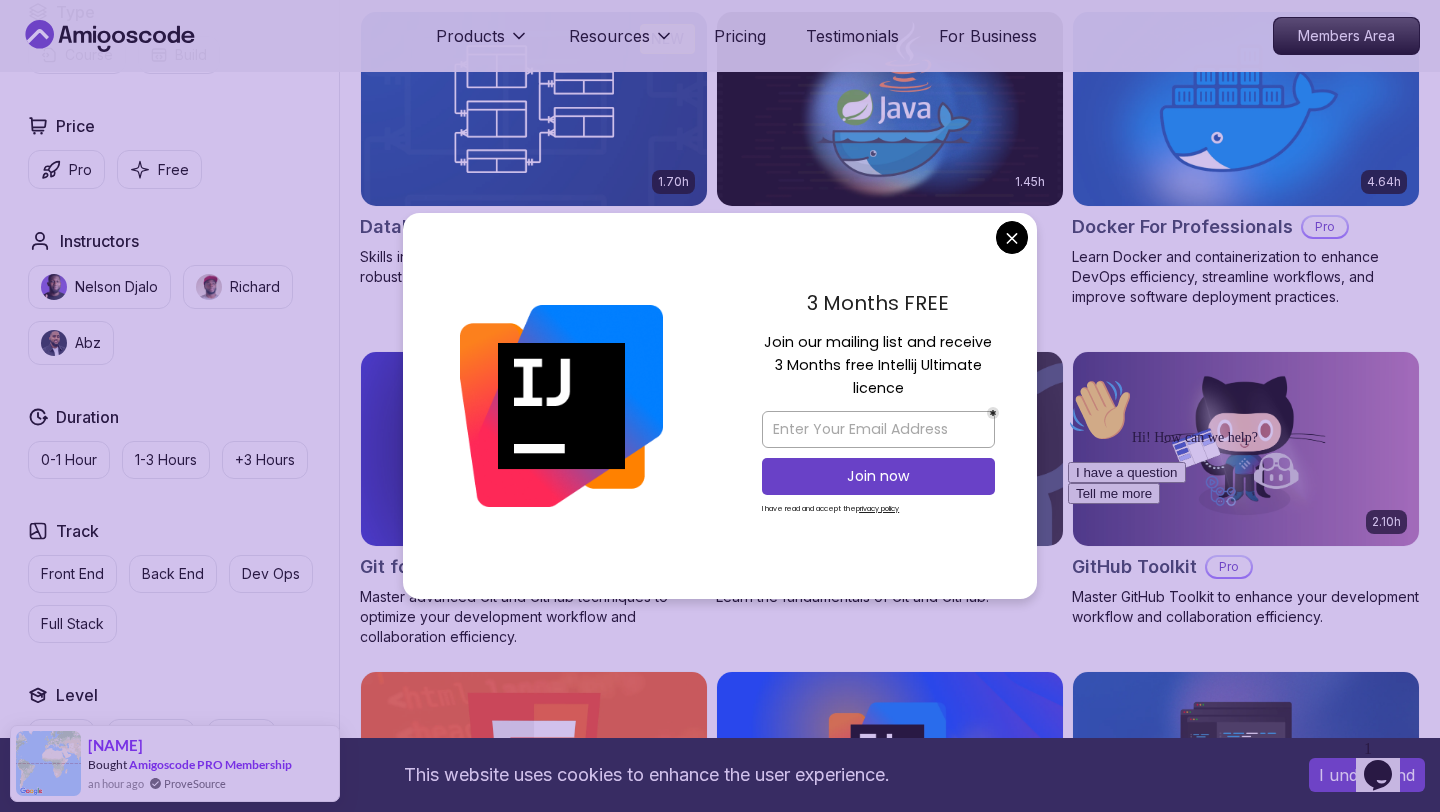 click on "This website uses cookies to enhance the user experience. I understand Products Resources Pricing Testimonials For Business Members Area Products Resources Pricing Testimonials For Business Members Area All Courses Learn Java, Spring Boot, DevOps & More with Amigoscode Premium Courses Master in-demand skills like Java, Spring Boot, DevOps, React, and more through hands-on, expert-led courses. Advance your software development career with real-world projects and practical learning. Filters Filters Type Course Build Price Pro Free Instructors Nelson Djalo Richard Abz Duration 0-1 Hour 1-3 Hours +3 Hours Track Front End Back End Dev Ops Full Stack Level Junior Mid-level Senior 6.00h Linux Fundamentals Pro Learn the fundamentals of Linux and how to use the command line 5.18h Advanced Spring Boot Pro Dive deep into Spring Boot with our advanced course, designed to take your skills from intermediate to expert level. 3.30h Building APIs with Spring Boot Pro 1.67h NEW Spring Boot for Beginners 6.65h NEW Pro 2.41h Pro" at bounding box center (720, 3119) 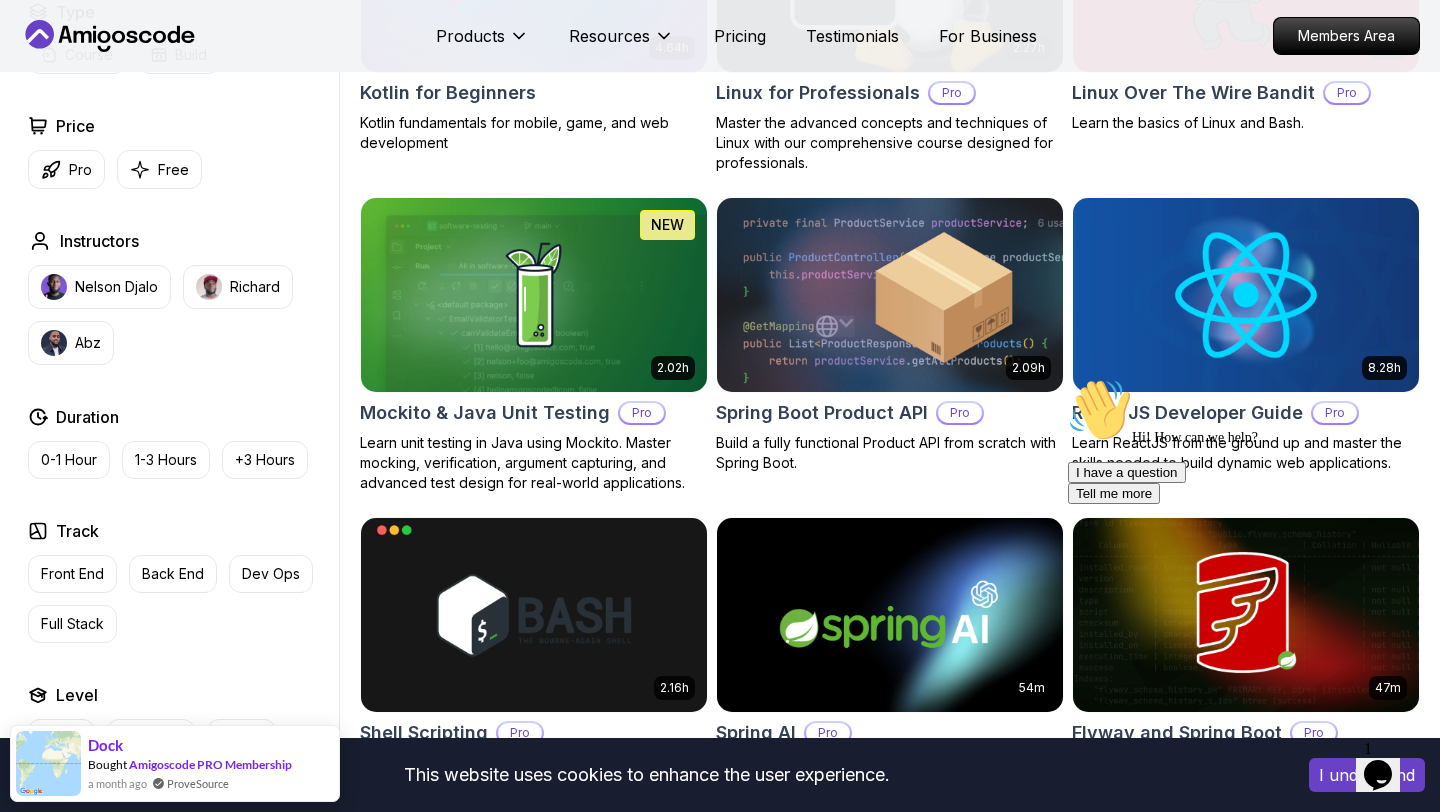 scroll, scrollTop: 4234, scrollLeft: 0, axis: vertical 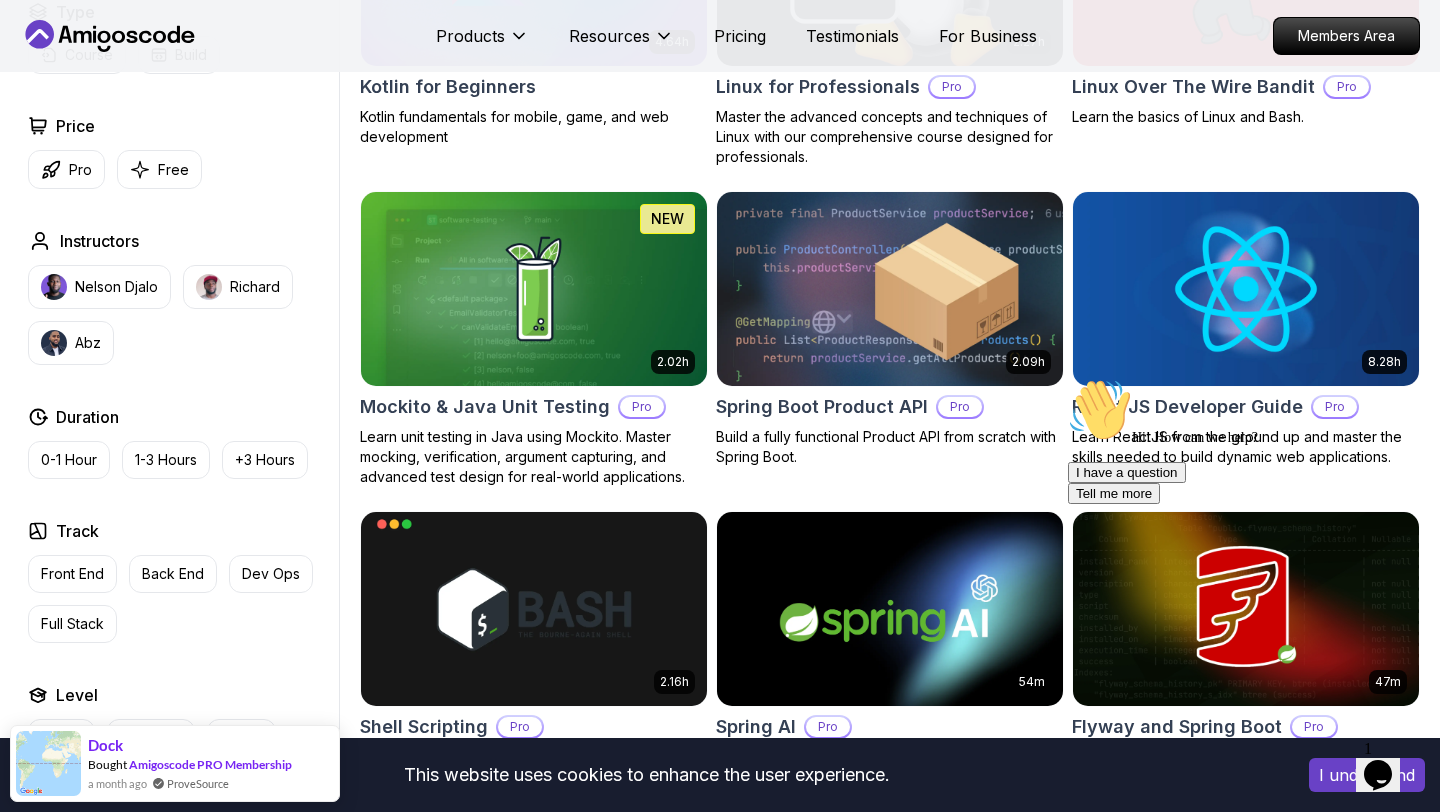 click at bounding box center [889, 288] 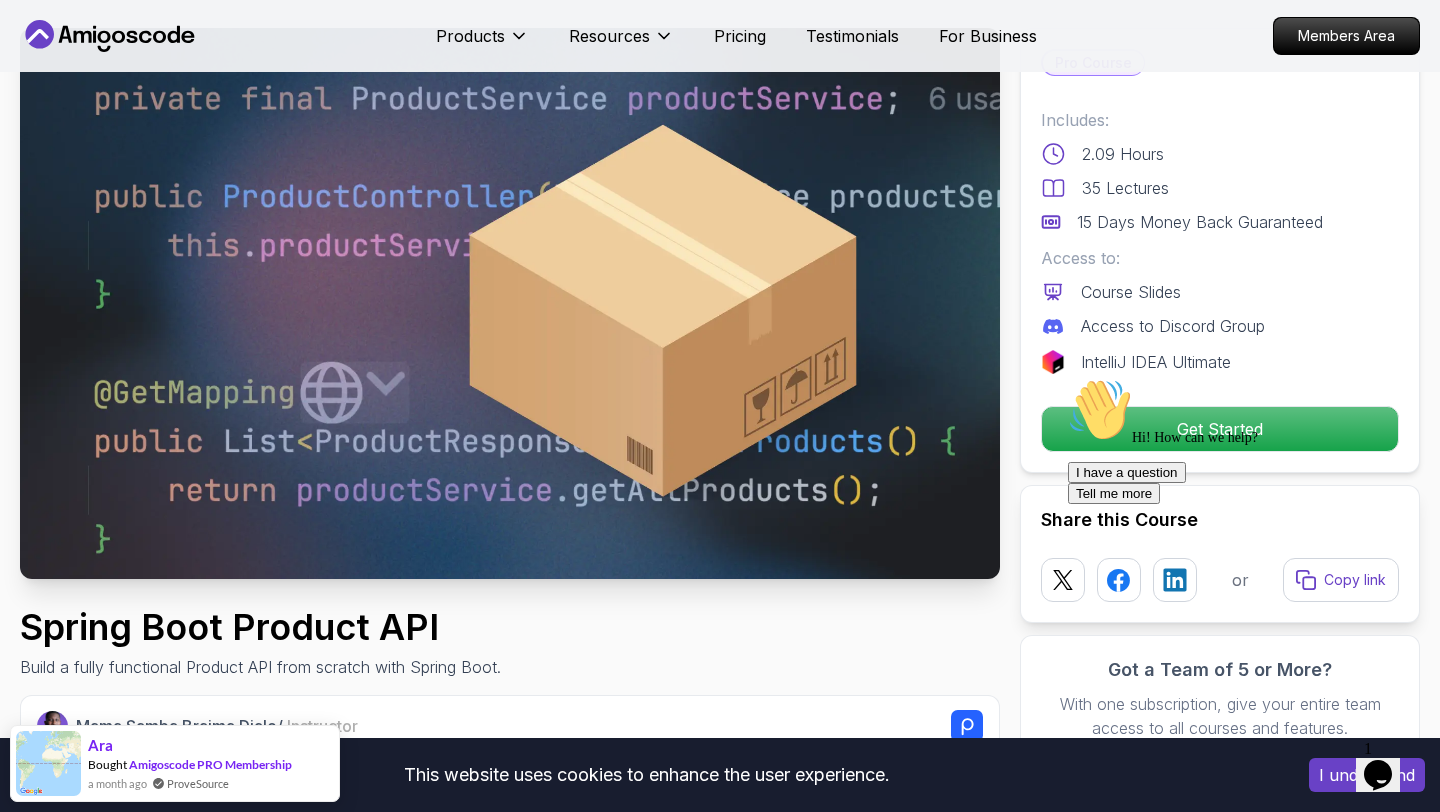 scroll, scrollTop: 113, scrollLeft: 0, axis: vertical 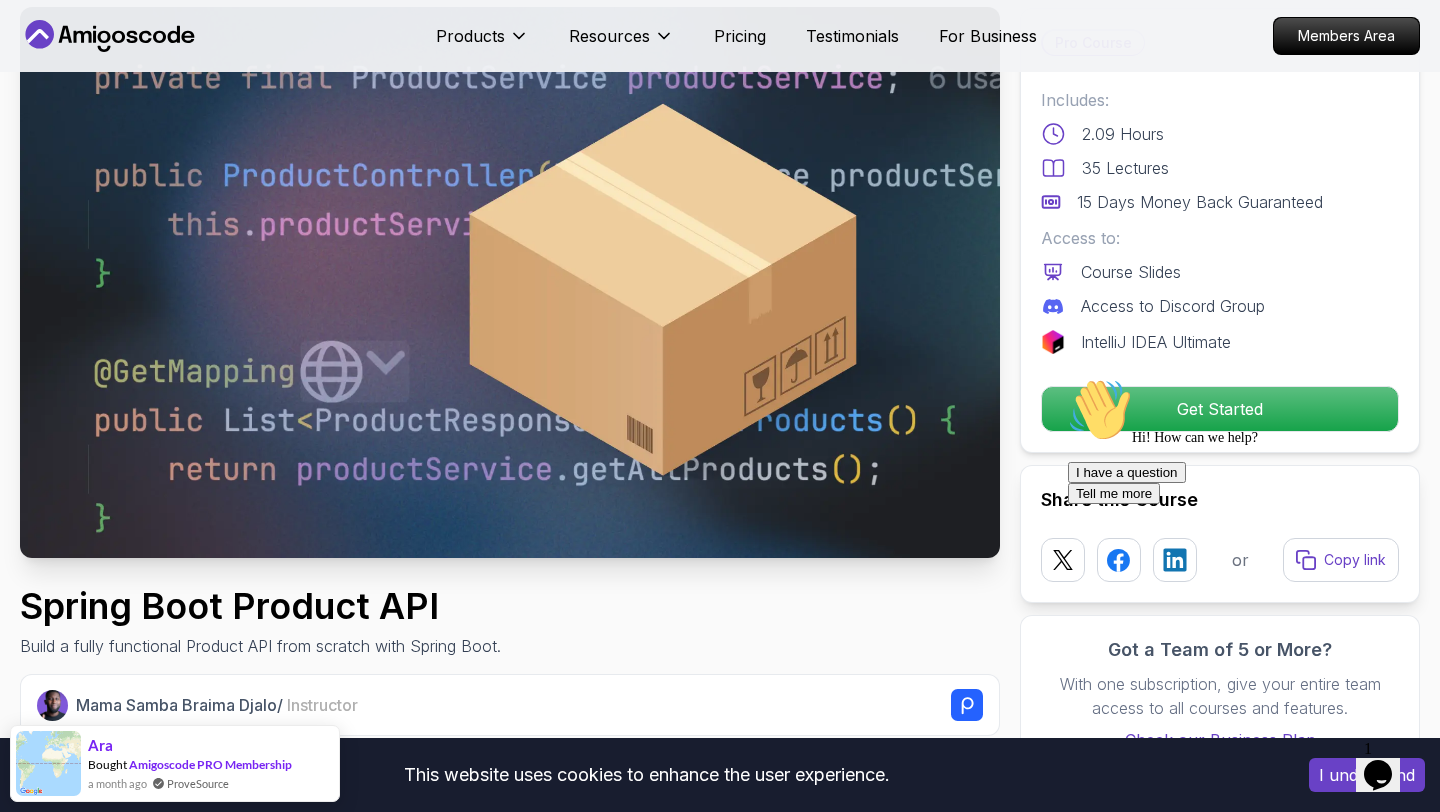 click on "Hi! How can we help? I have a question Tell me more" at bounding box center [1248, 441] 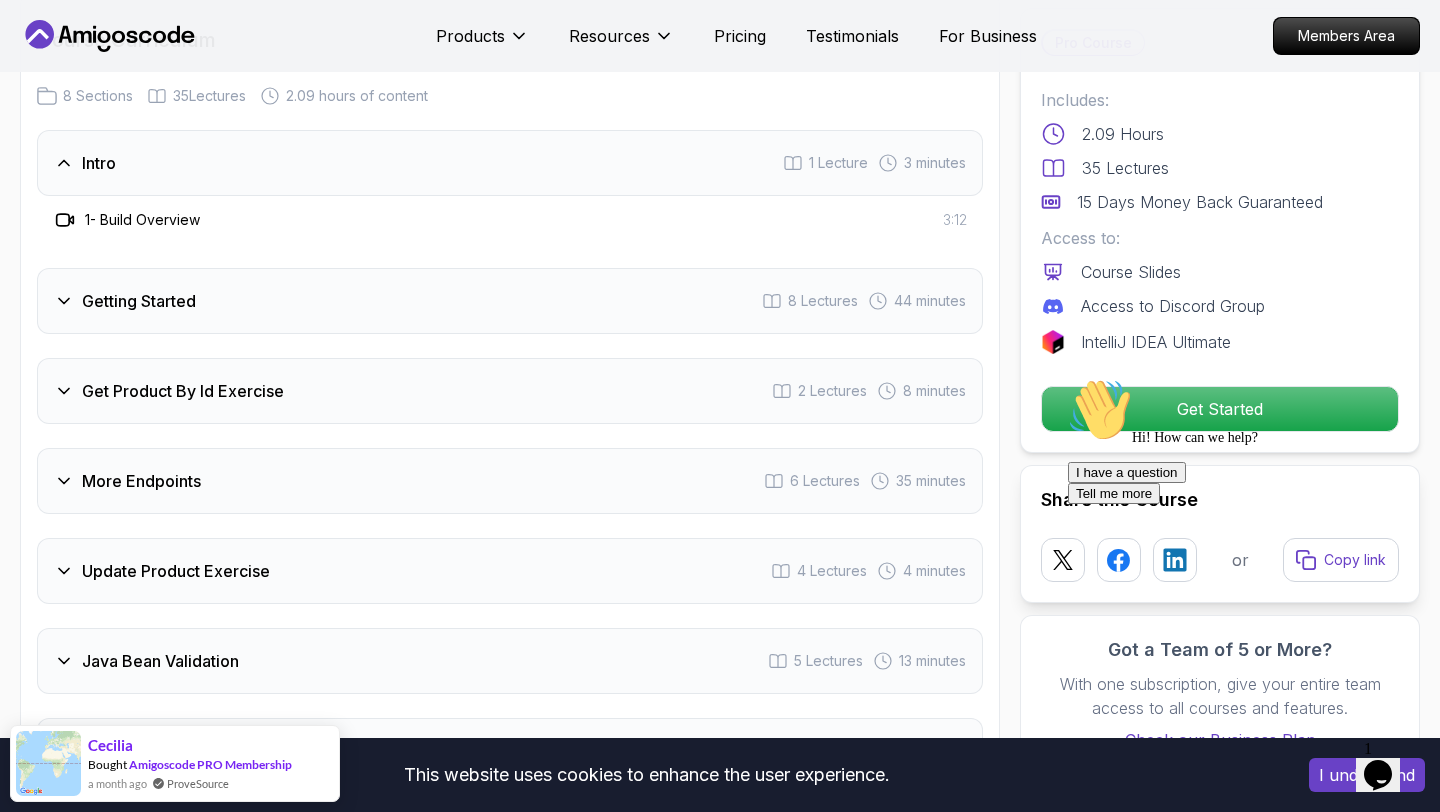 scroll, scrollTop: 2457, scrollLeft: 0, axis: vertical 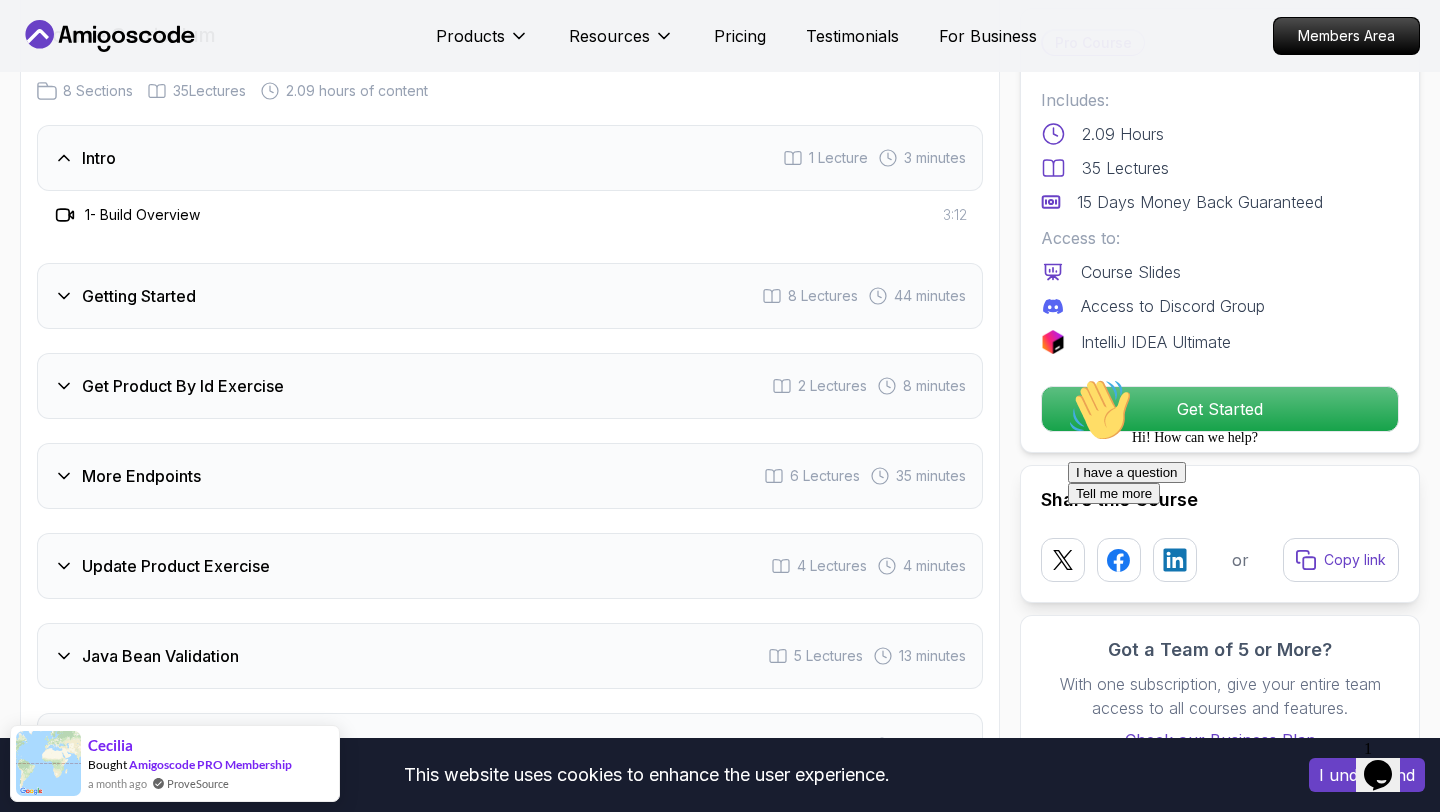 click on "Getting Started" at bounding box center [139, 296] 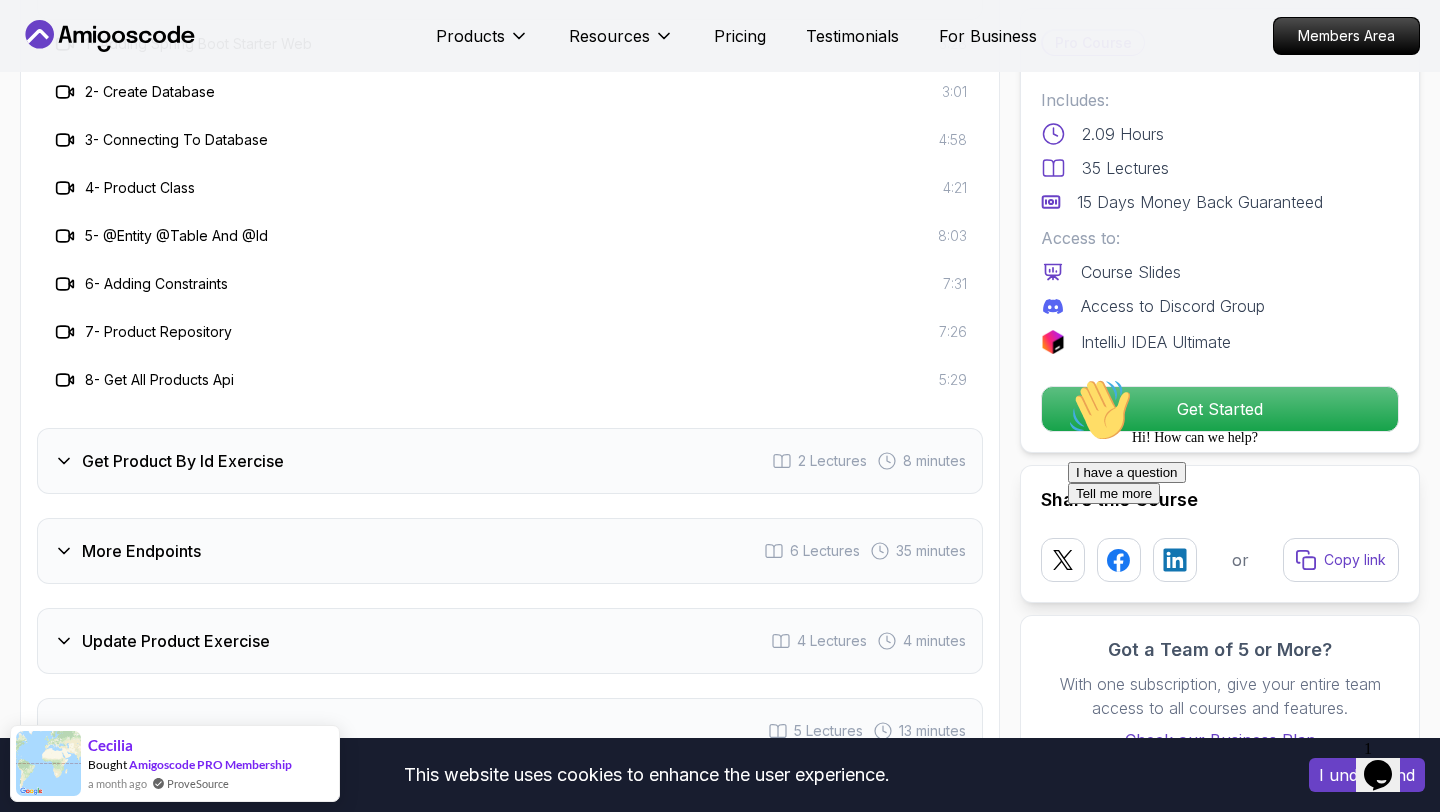 scroll, scrollTop: 2721, scrollLeft: 0, axis: vertical 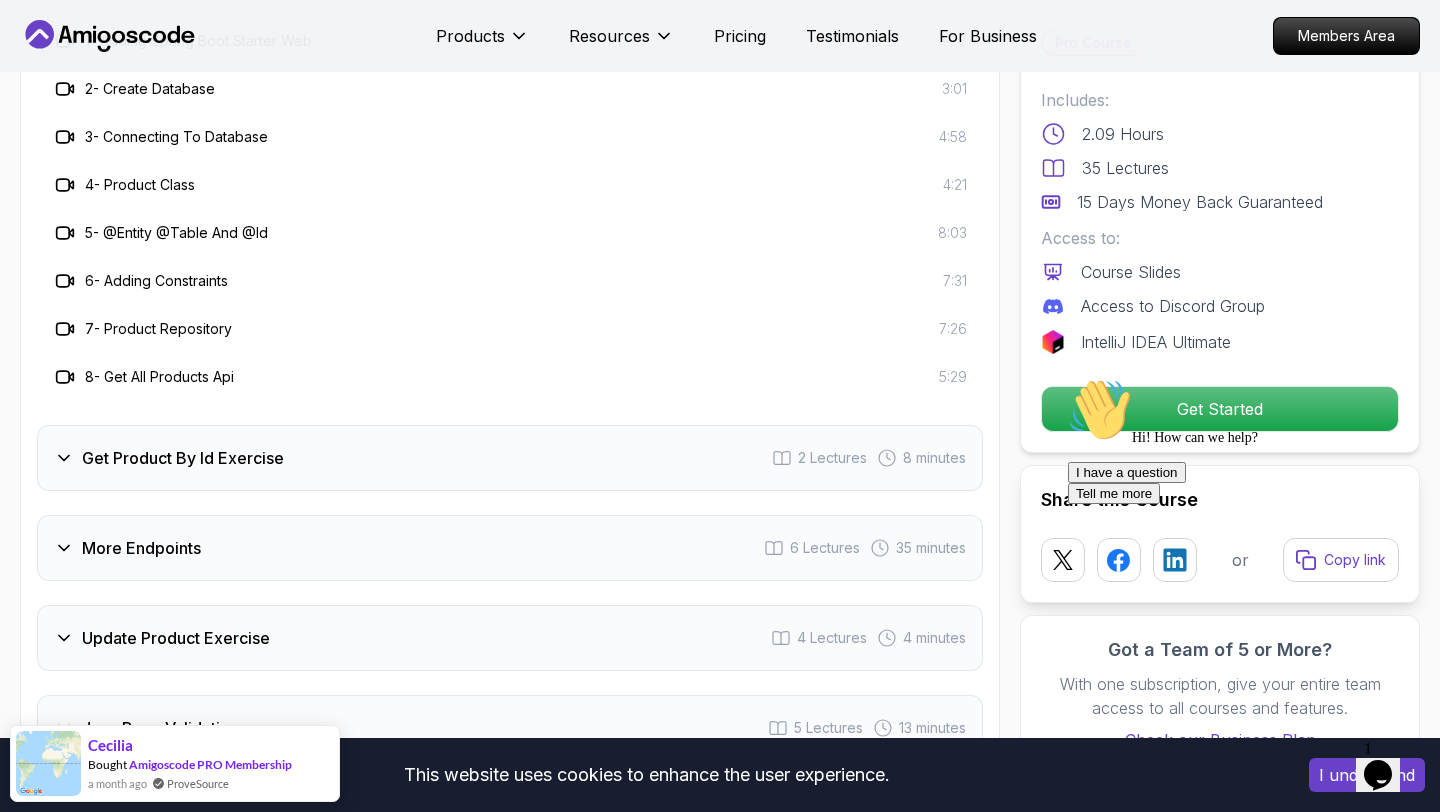 click on "Get Product By Id Exercise 2   Lectures     8 minutes" at bounding box center [510, 458] 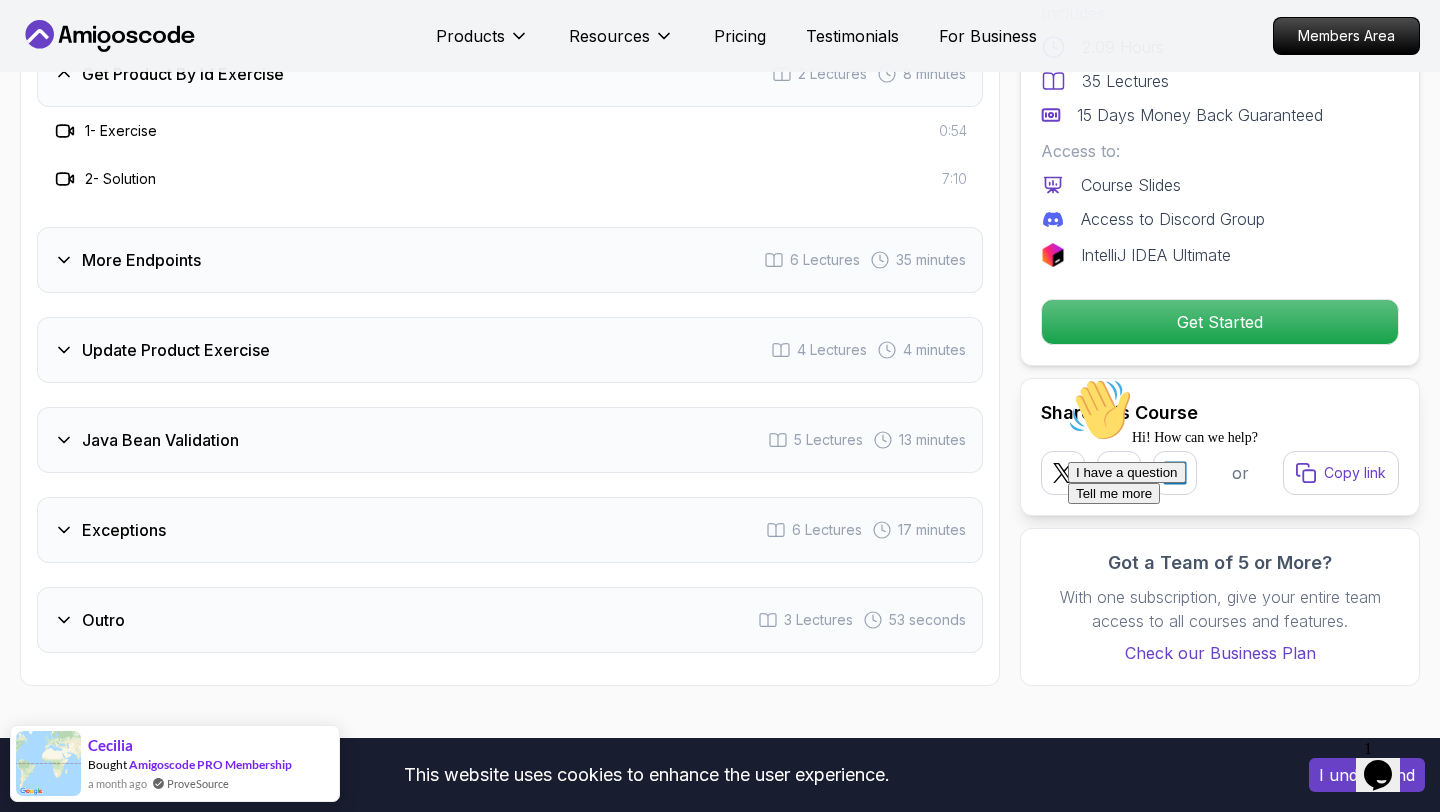 click on "Java Bean Validation" at bounding box center (160, 440) 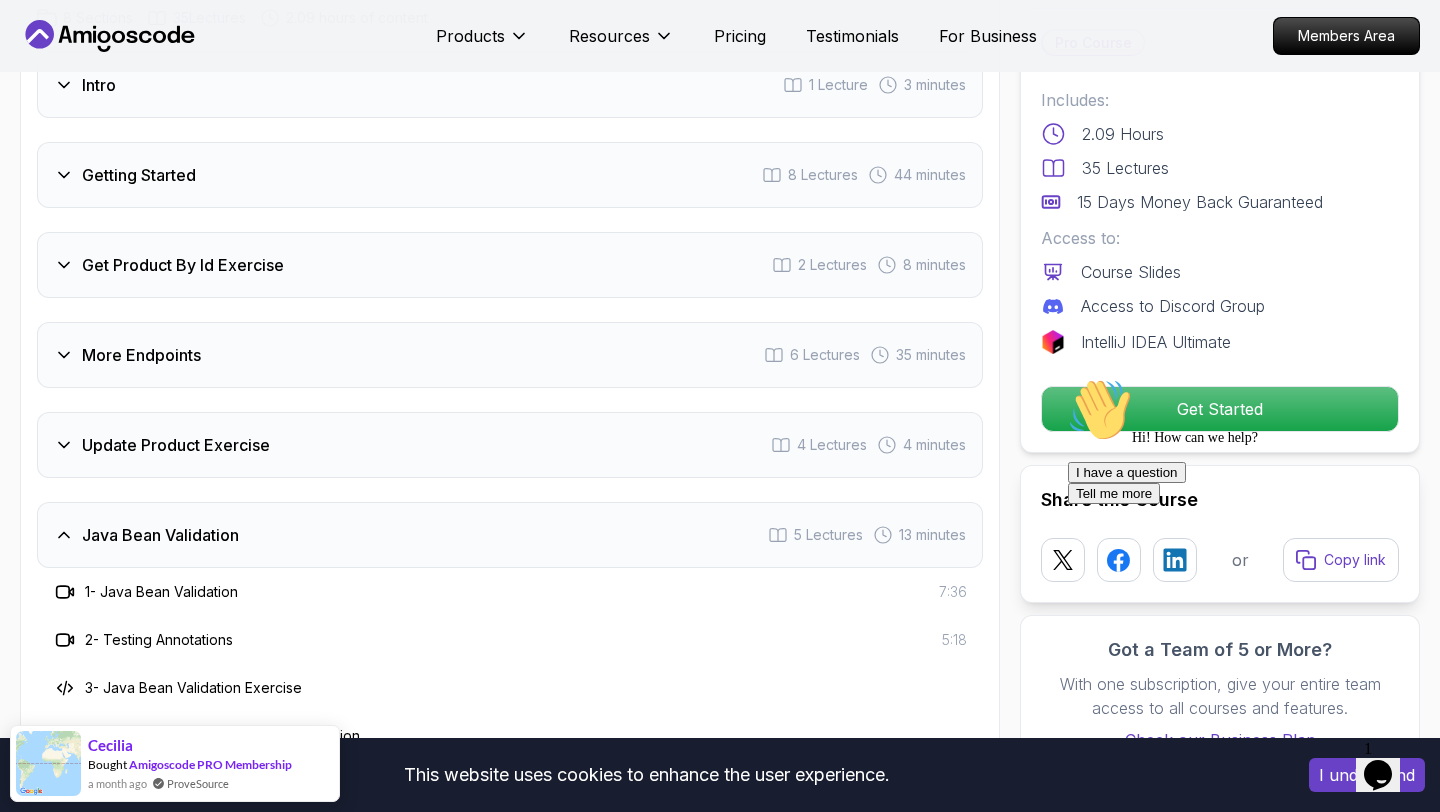 scroll, scrollTop: 2510, scrollLeft: 0, axis: vertical 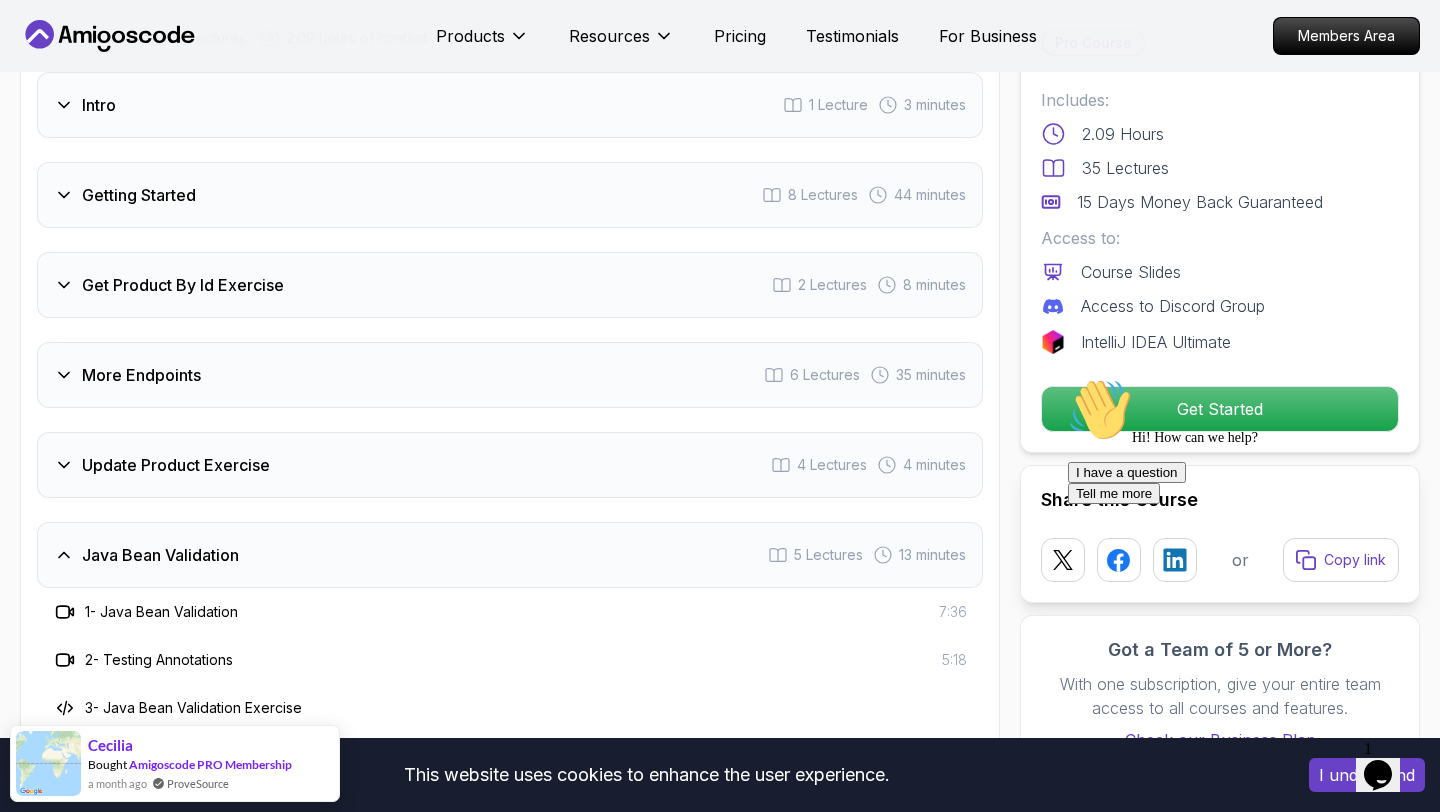 click on "Update Product Exercise 4   Lectures     4 minutes" at bounding box center [510, 465] 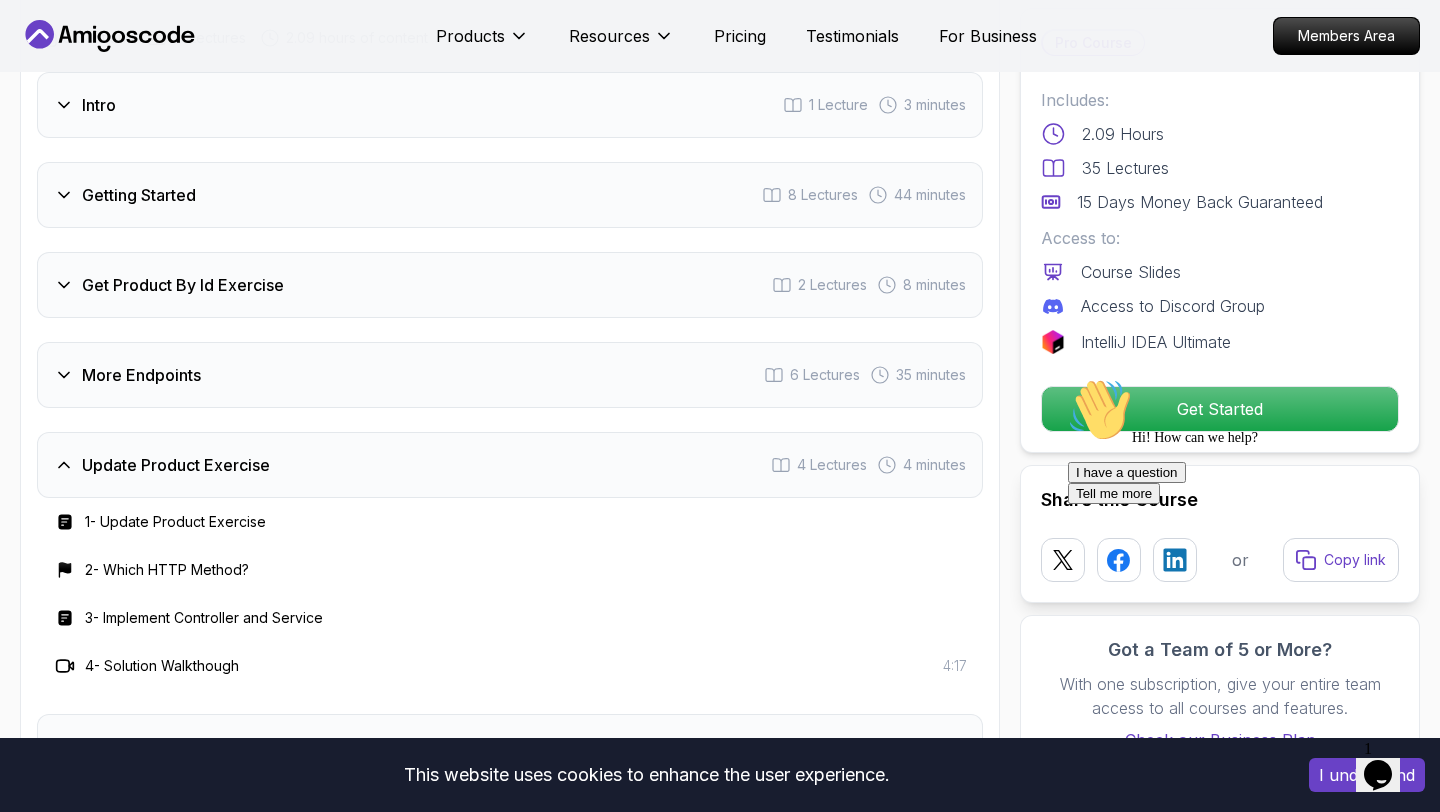click on "More Endpoints 6   Lectures     35 minutes" at bounding box center [510, 375] 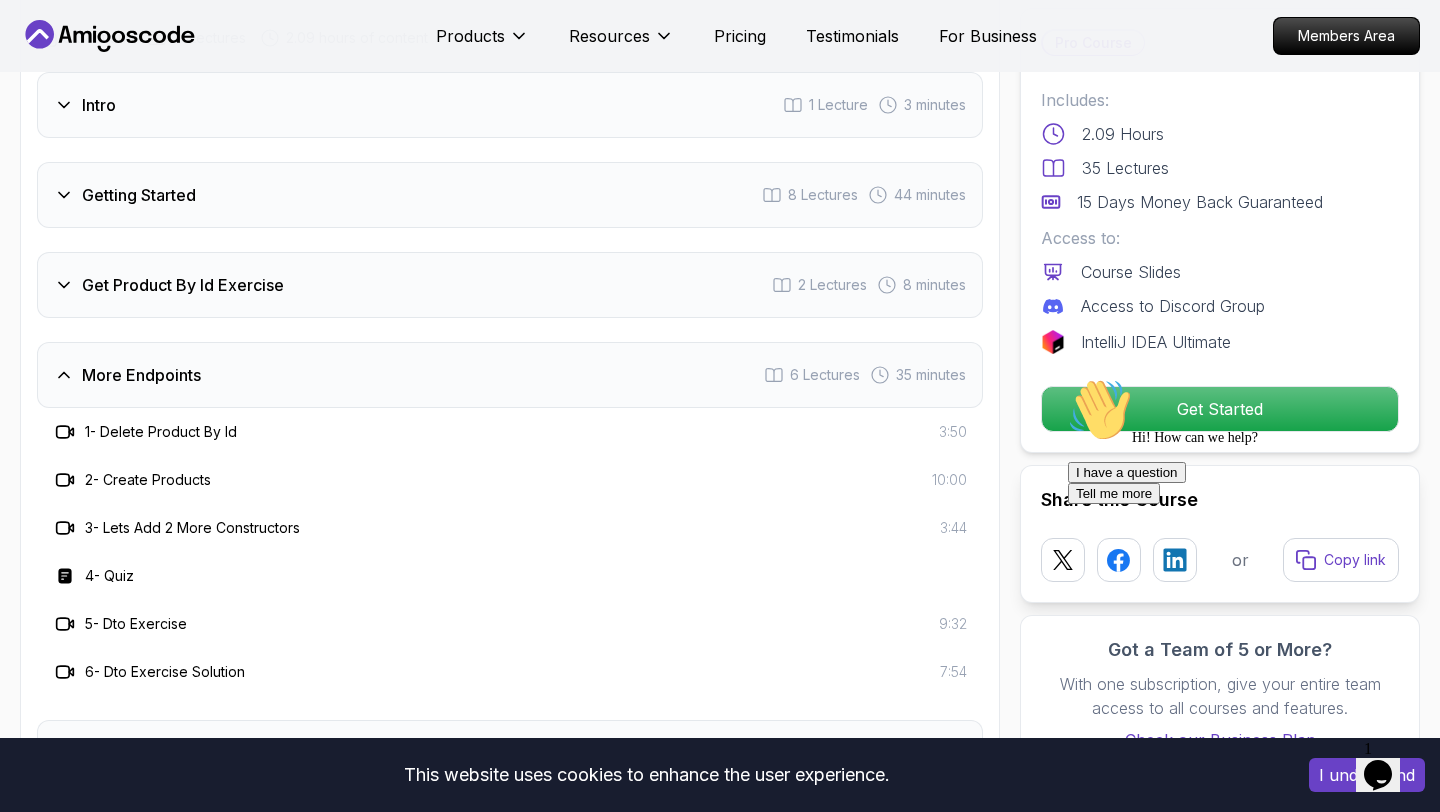 scroll, scrollTop: 2401, scrollLeft: 0, axis: vertical 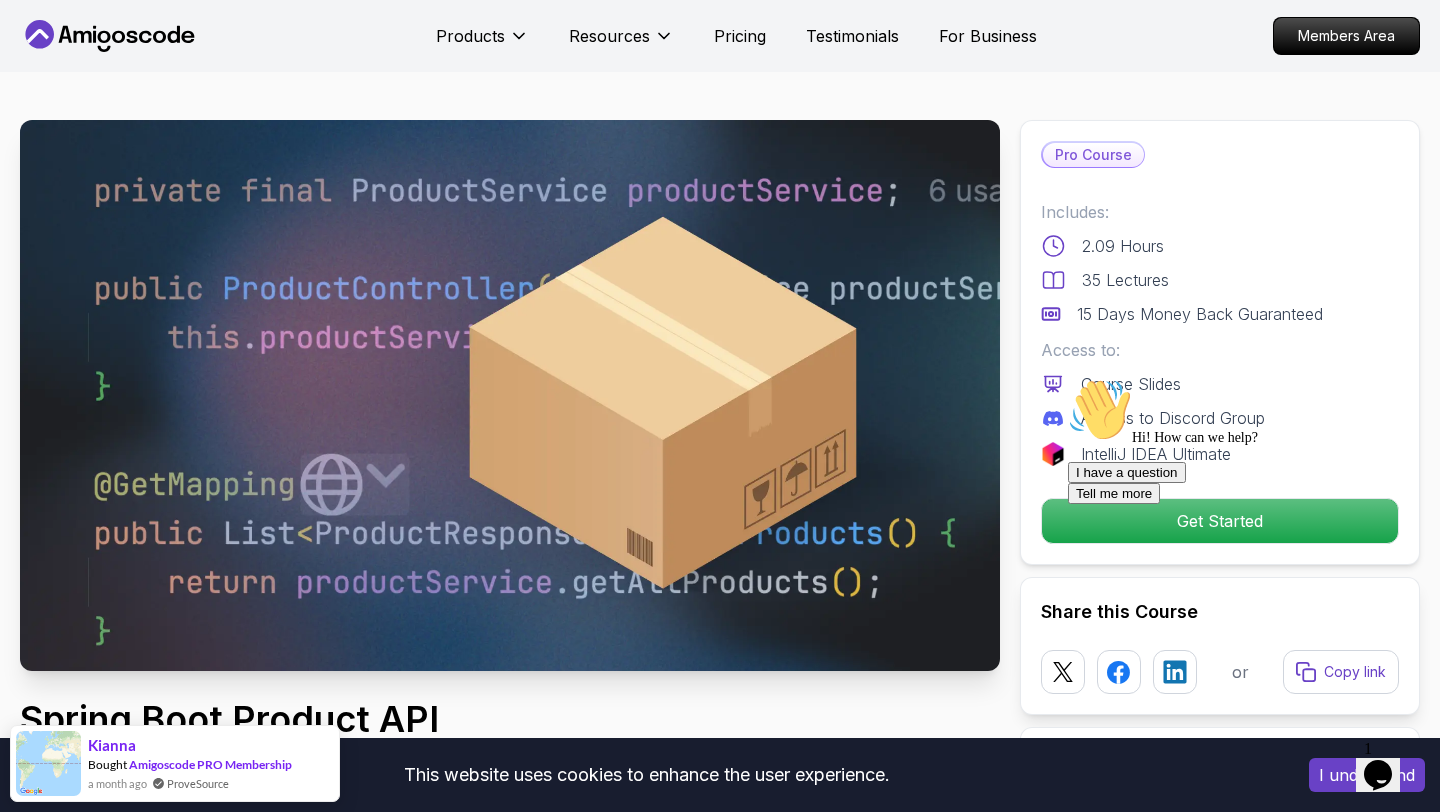 click 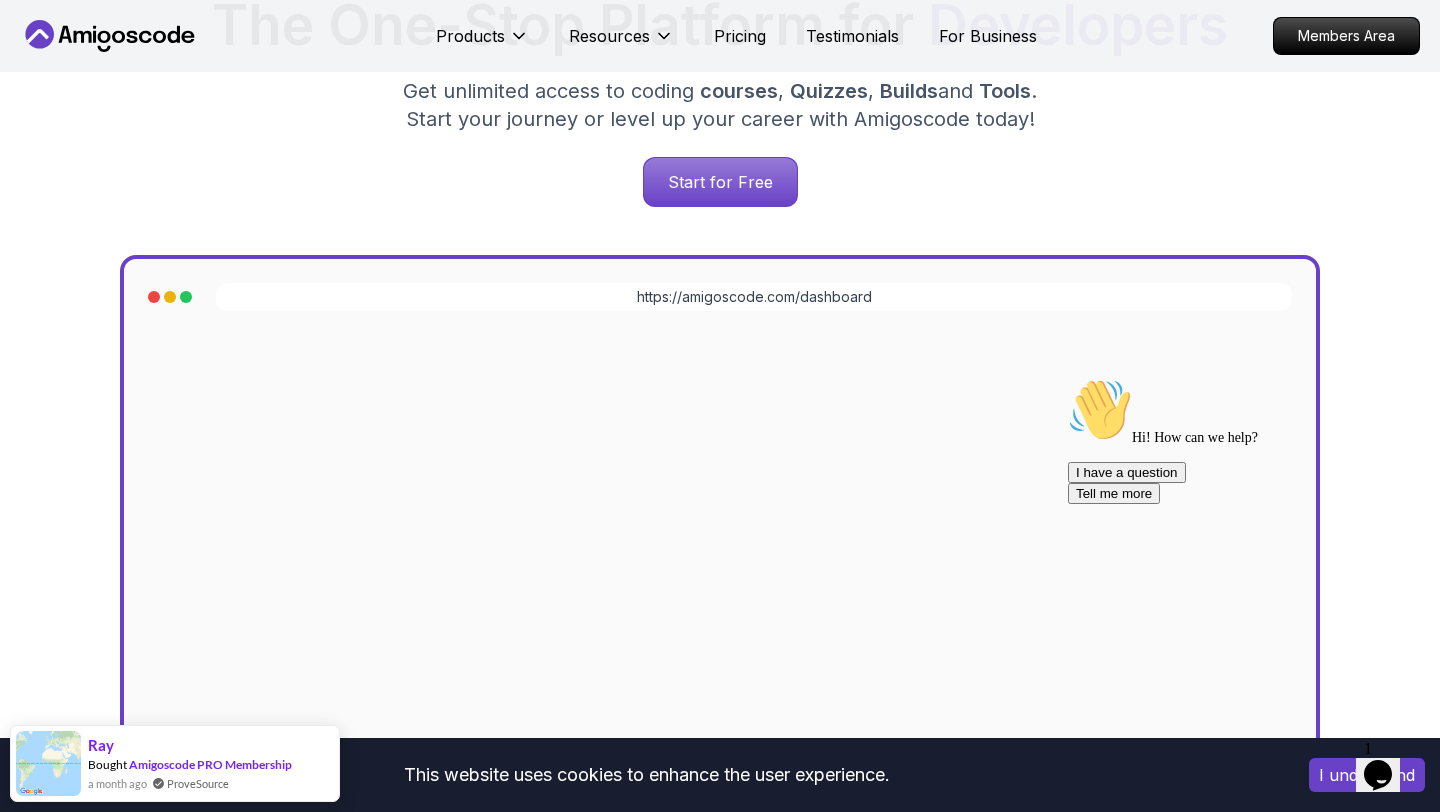 scroll, scrollTop: 390, scrollLeft: 0, axis: vertical 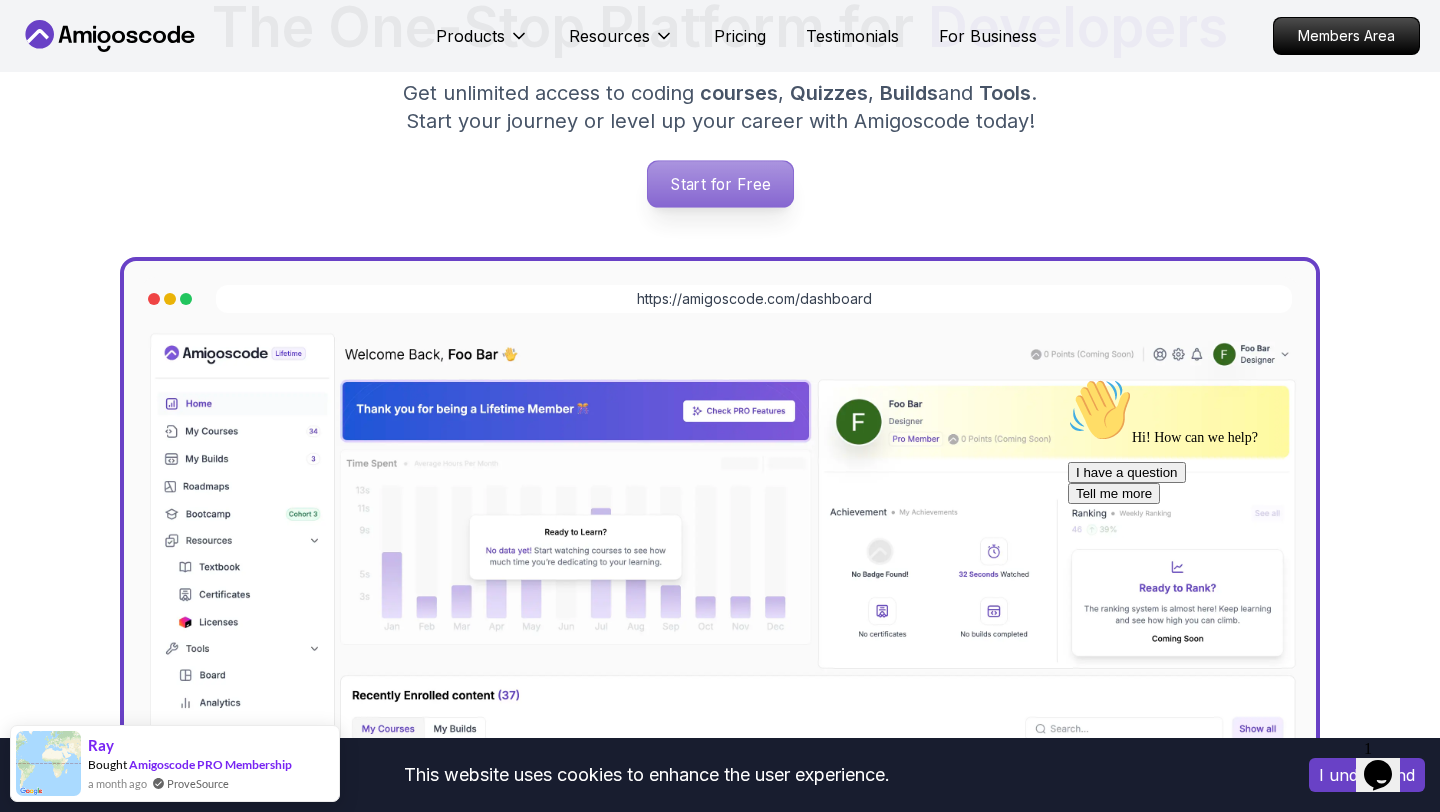 click on "Start for Free" at bounding box center [719, 184] 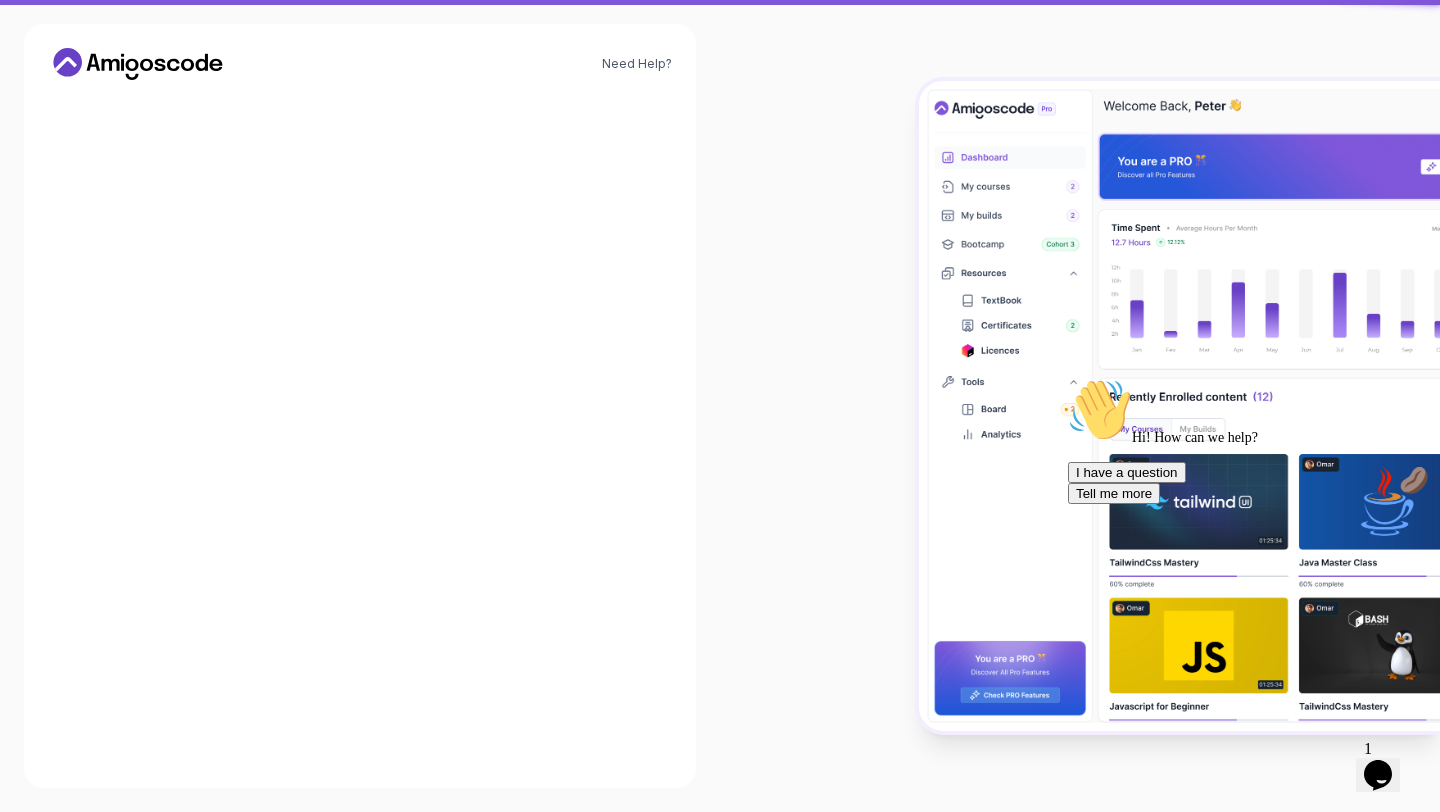 scroll, scrollTop: 0, scrollLeft: 0, axis: both 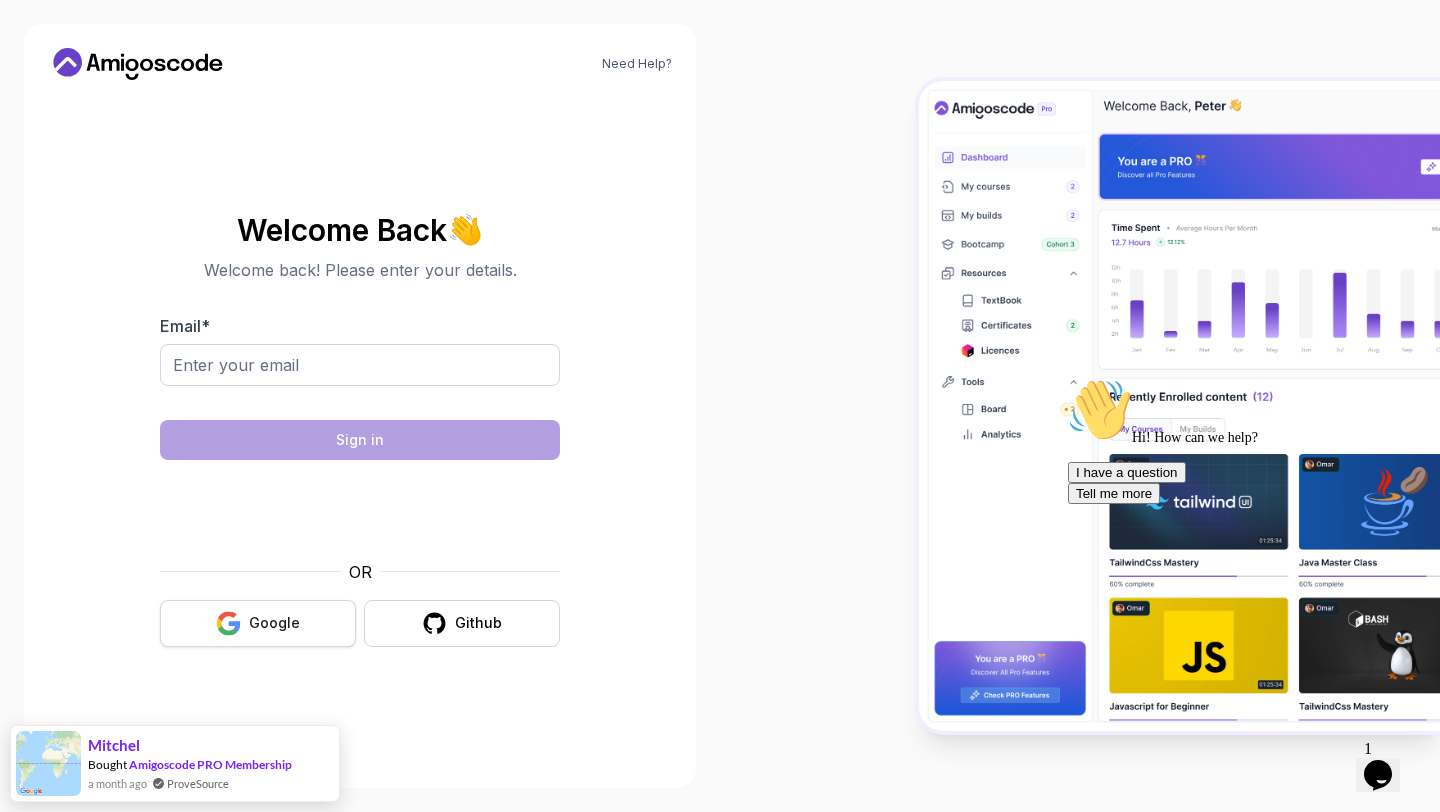 click on "Google" at bounding box center [274, 623] 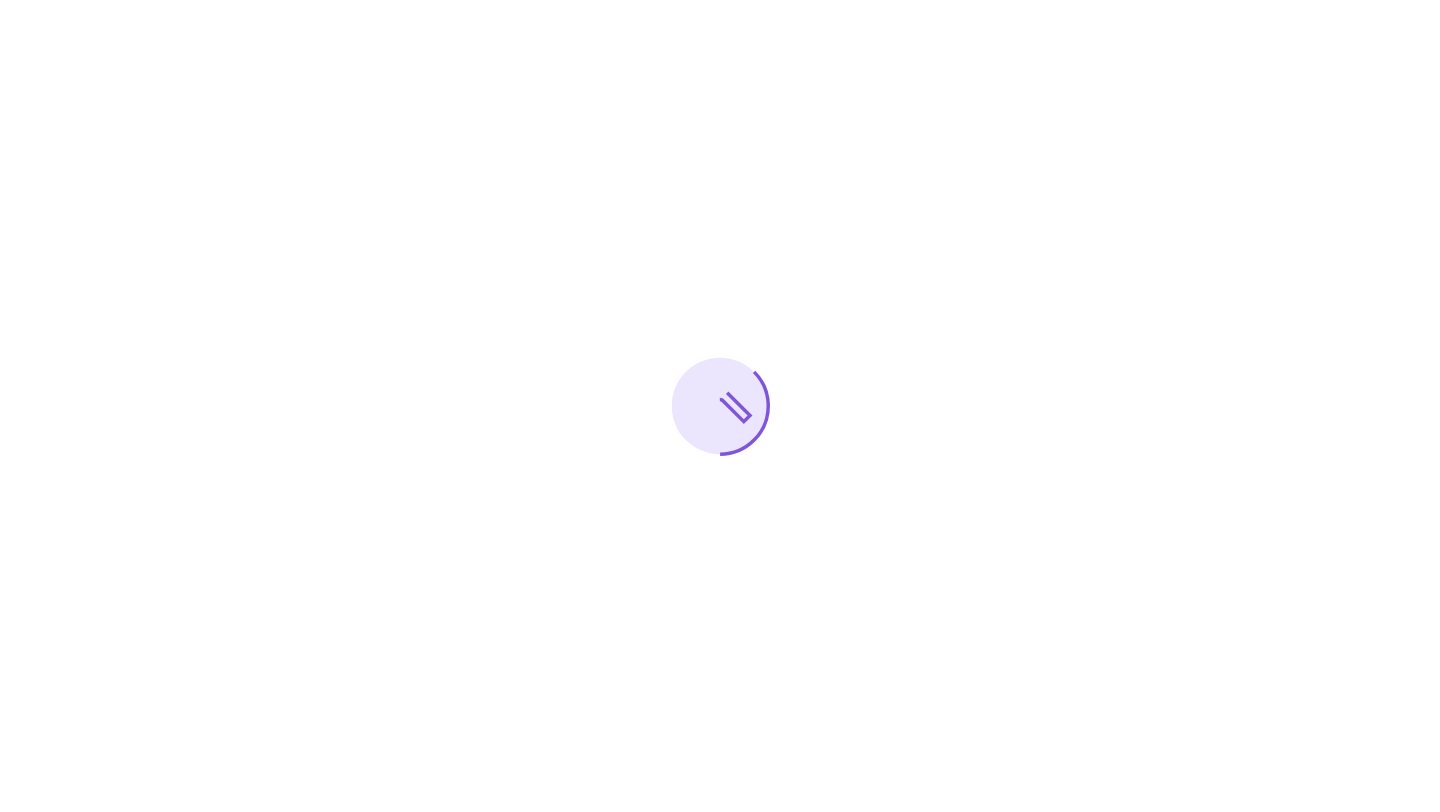 scroll, scrollTop: 0, scrollLeft: 0, axis: both 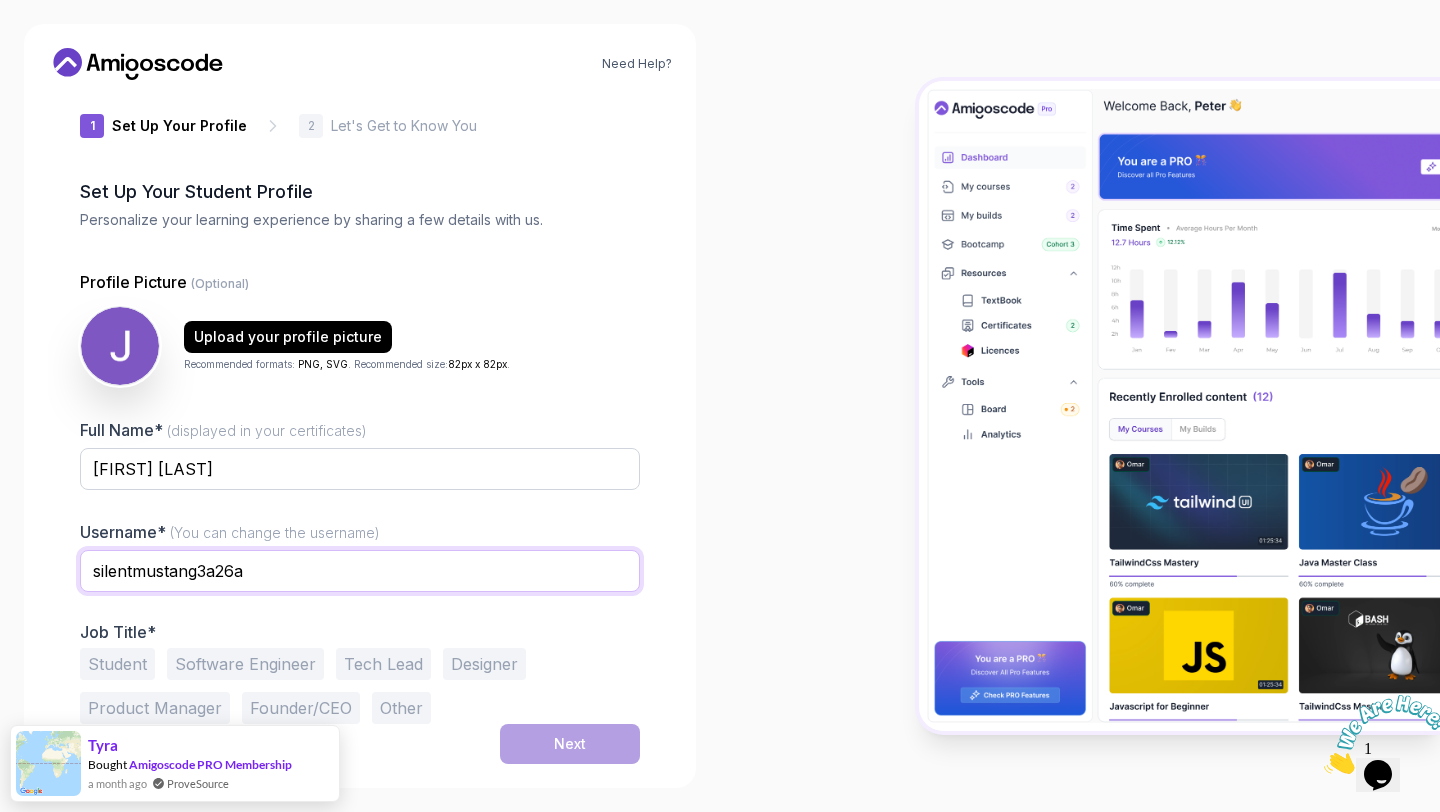 click on "silentmustang3a26a" at bounding box center (360, 571) 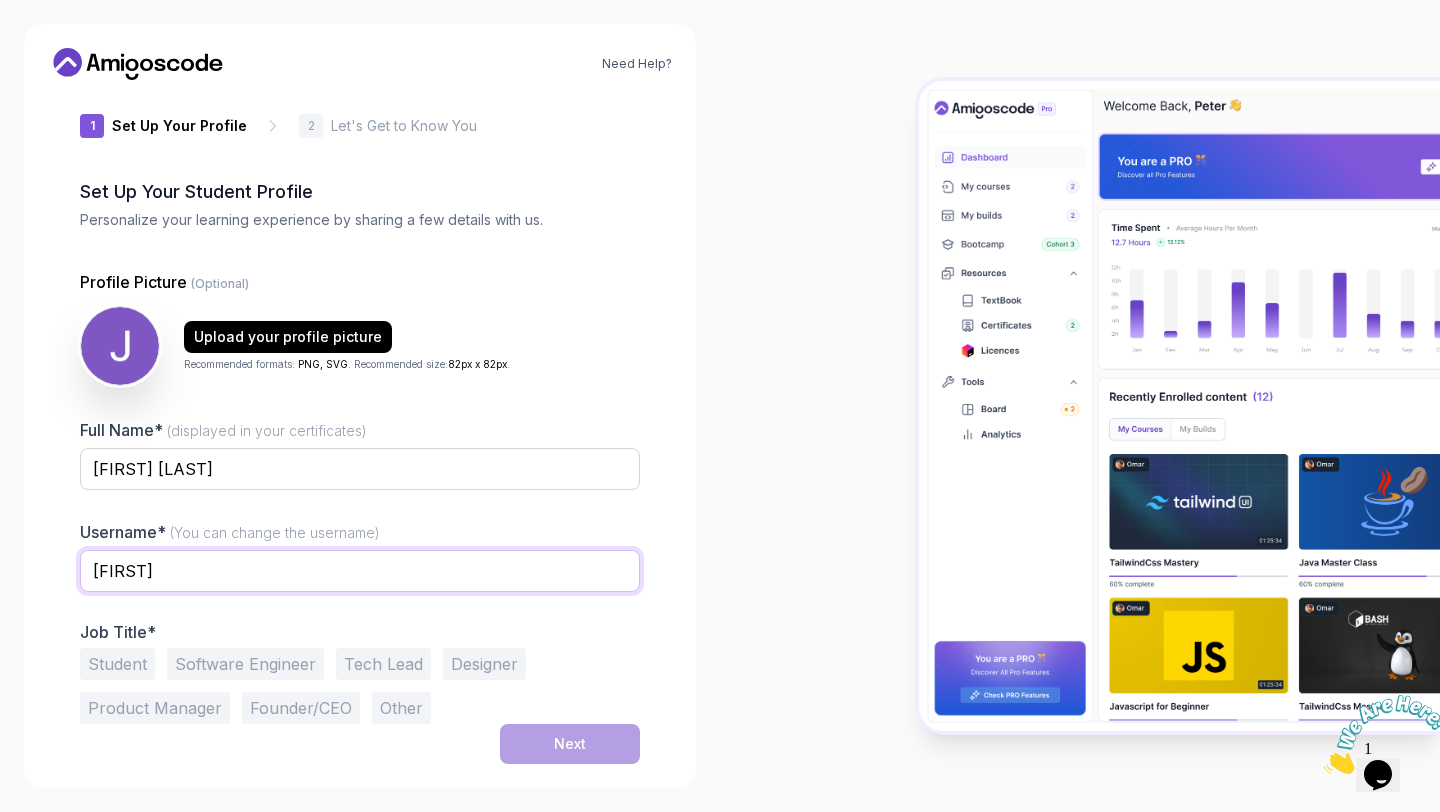 type on "[FIRST]" 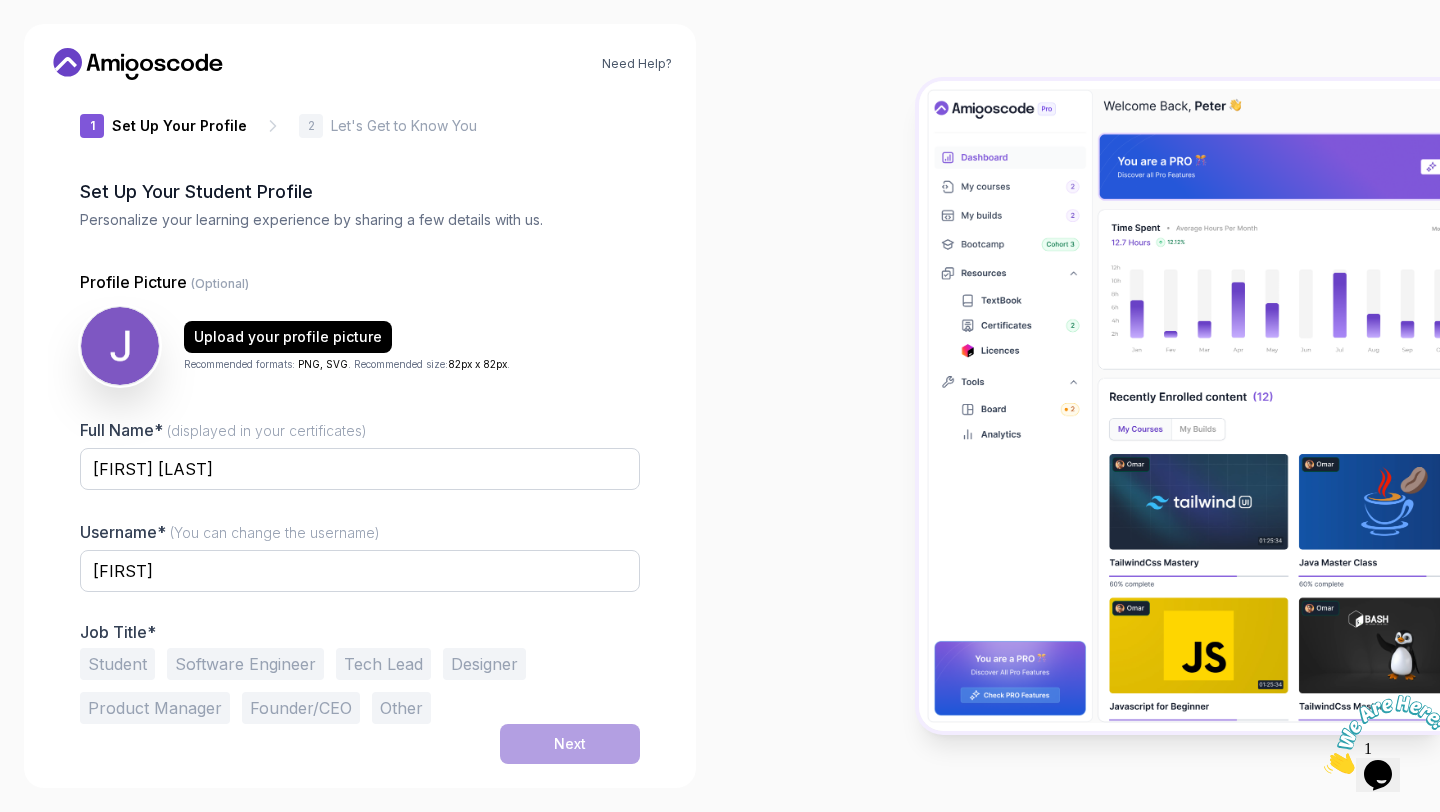 click on "Software Engineer" at bounding box center (245, 664) 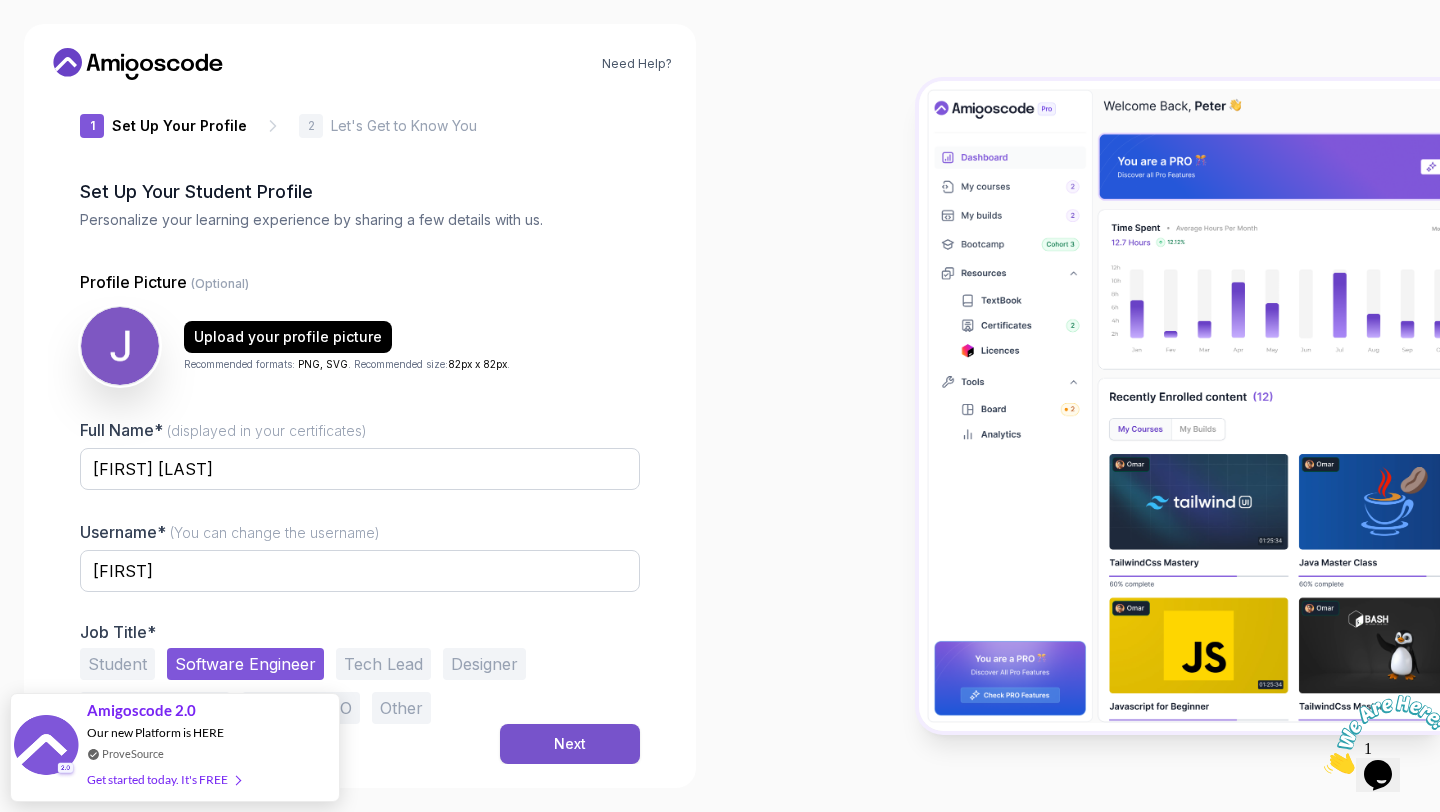 click on "Next" at bounding box center (570, 744) 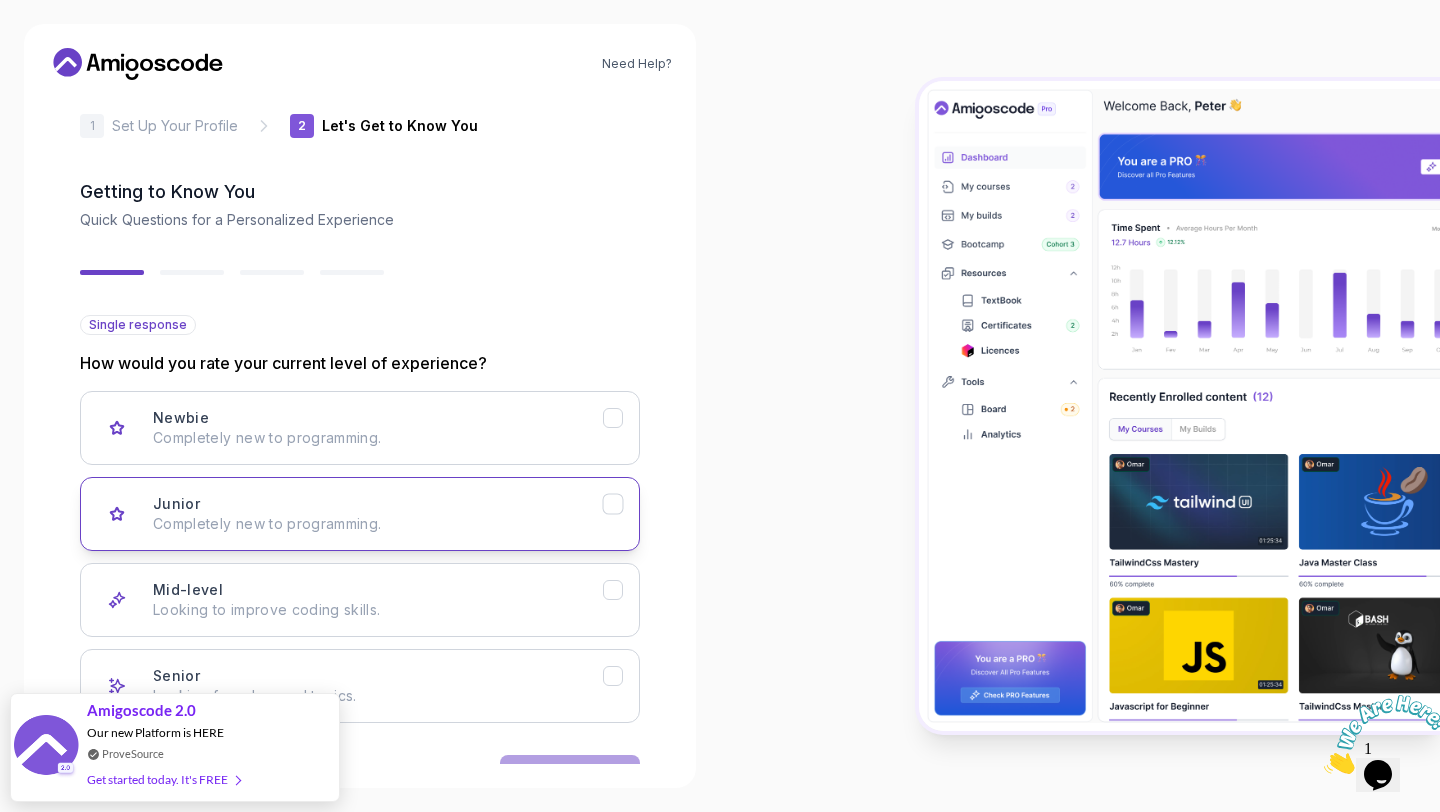 scroll, scrollTop: 85, scrollLeft: 0, axis: vertical 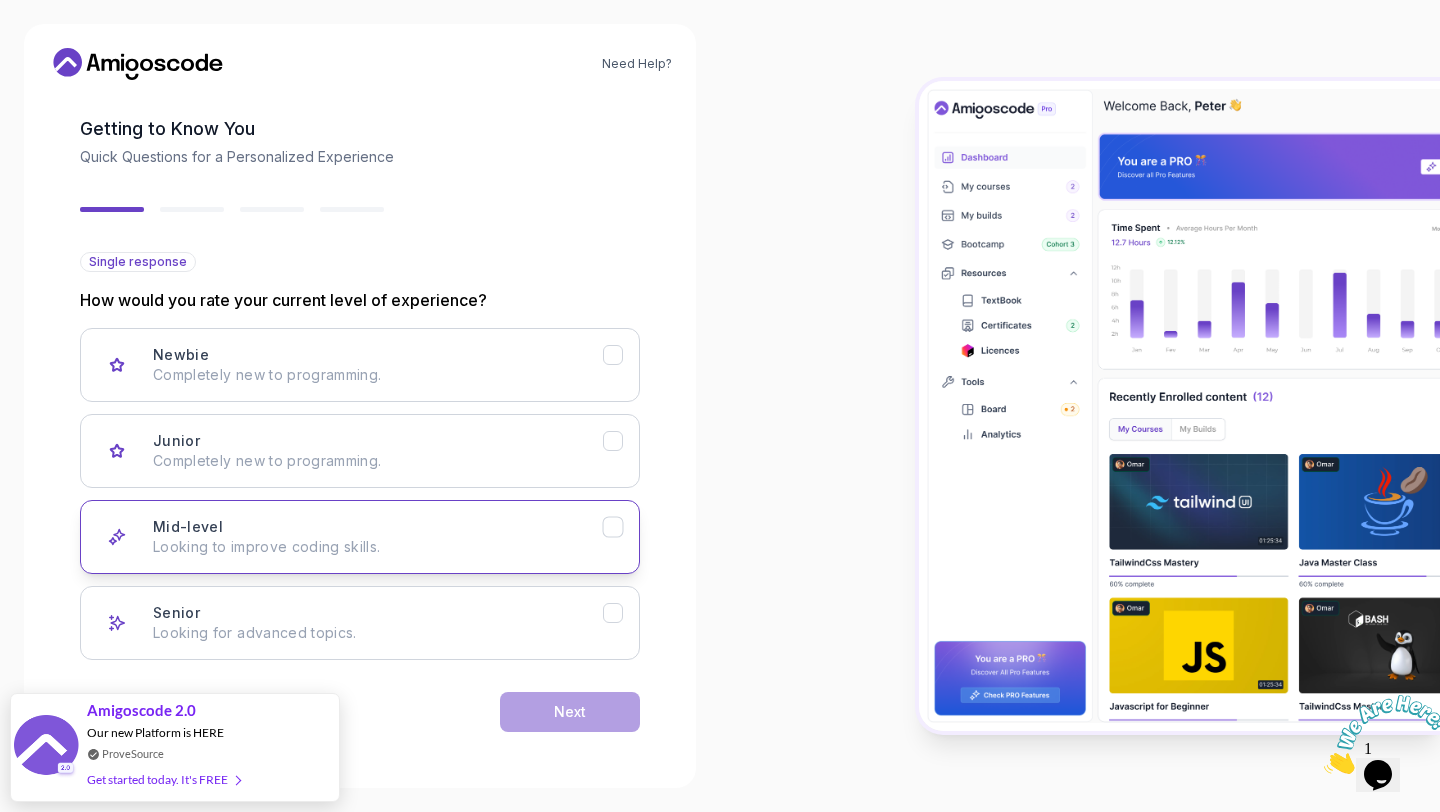 click on "Looking to improve coding skills." at bounding box center [378, 547] 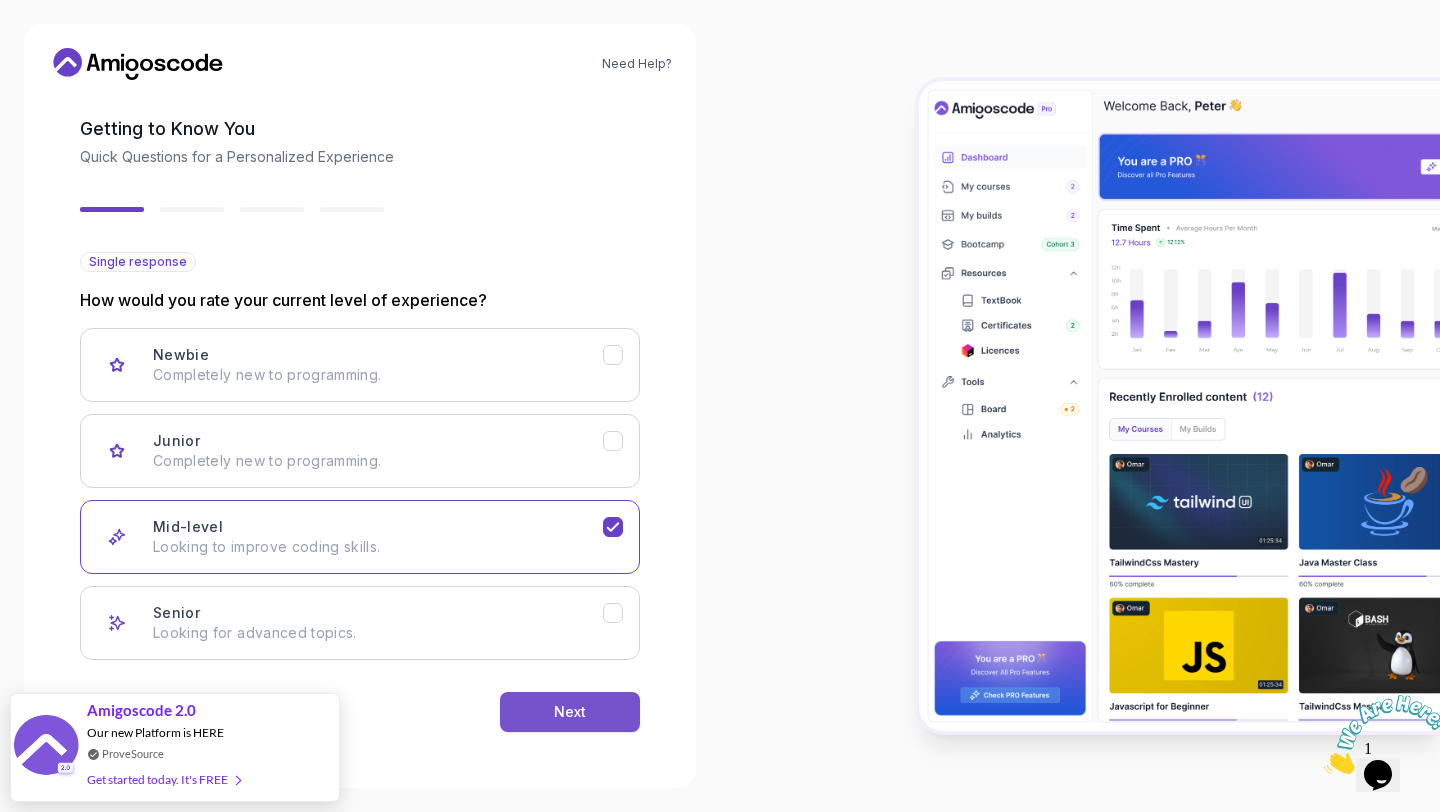 click on "Next" at bounding box center [570, 712] 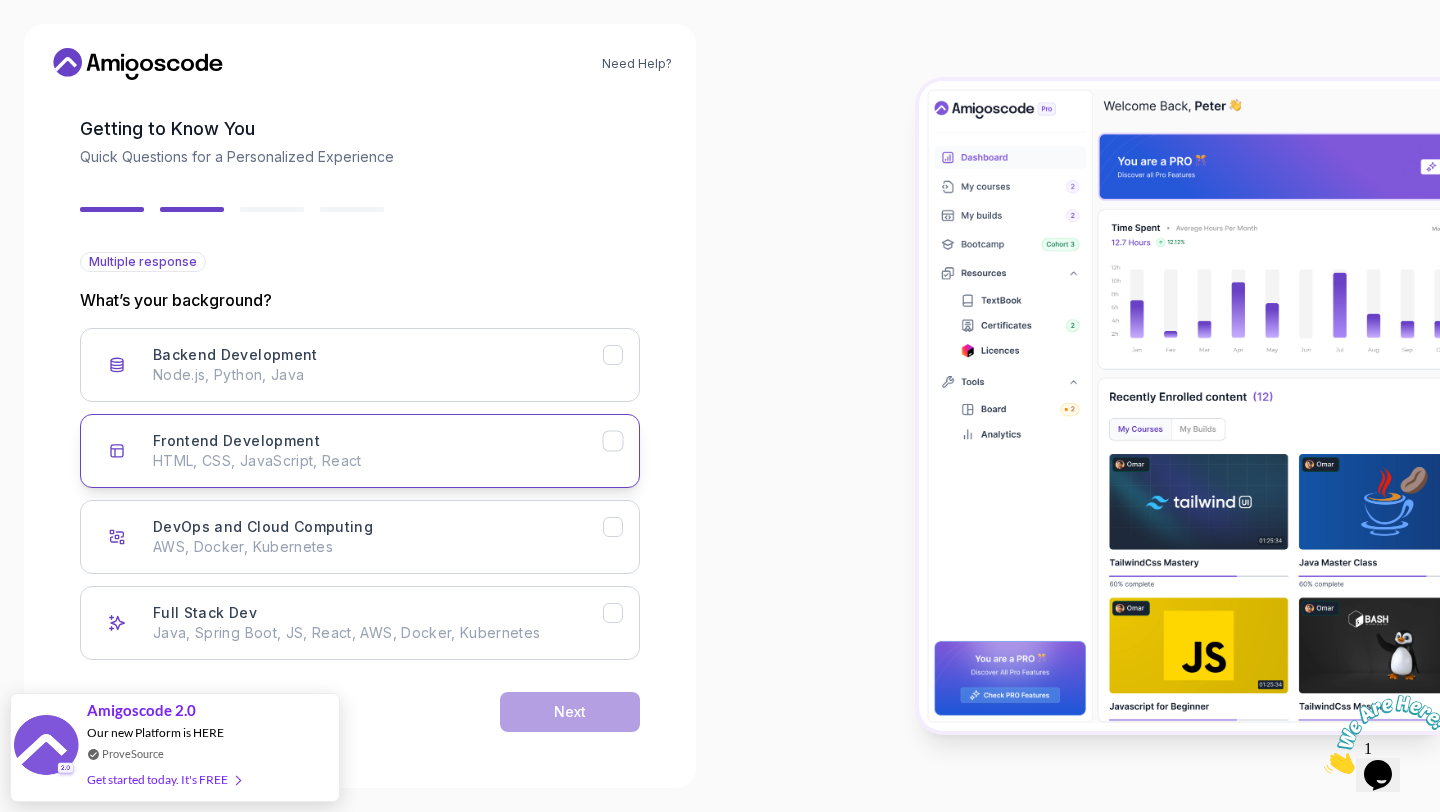 click on "HTML, CSS, JavaScript, React" at bounding box center [378, 461] 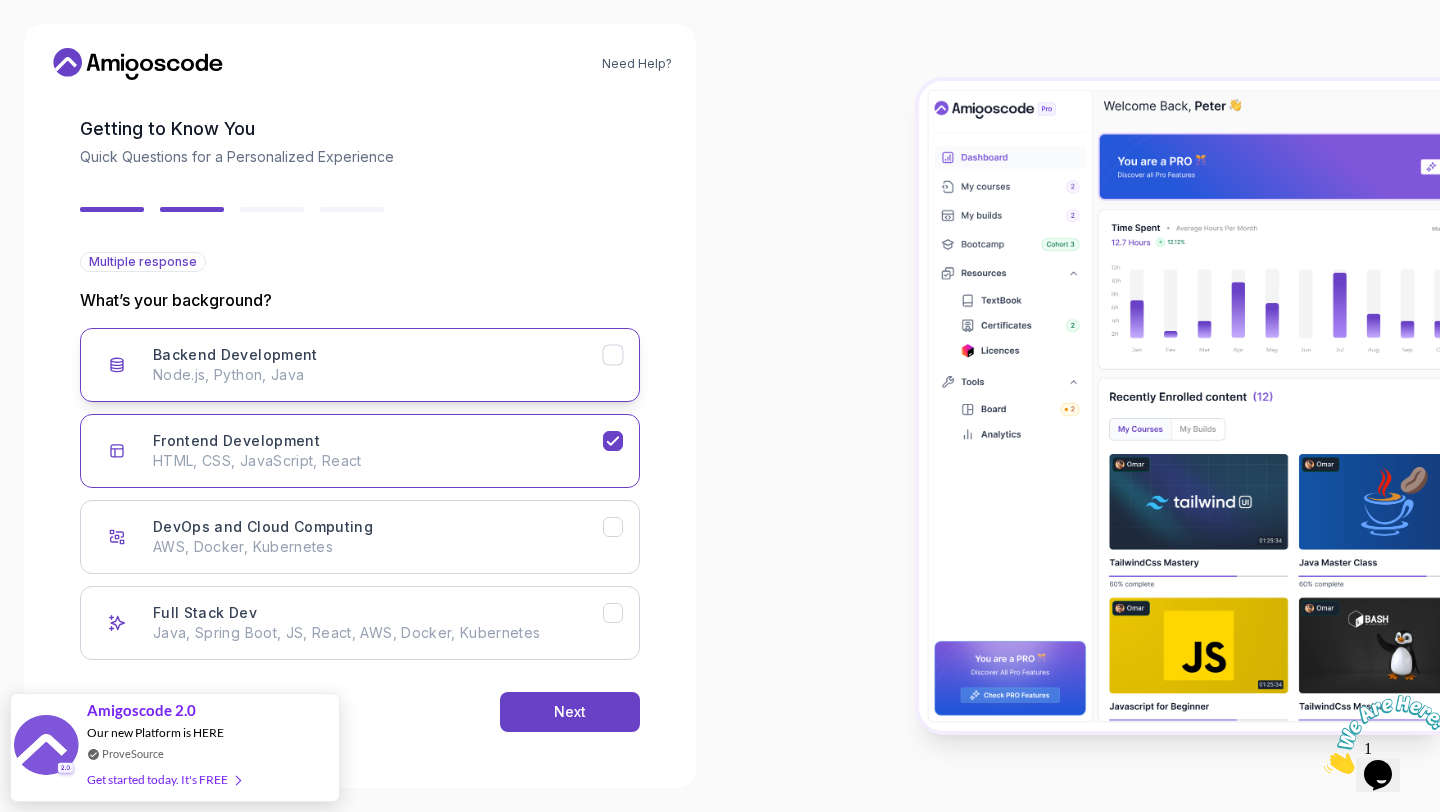 click on "Backend Development Node.js, Python, Java" at bounding box center [360, 365] 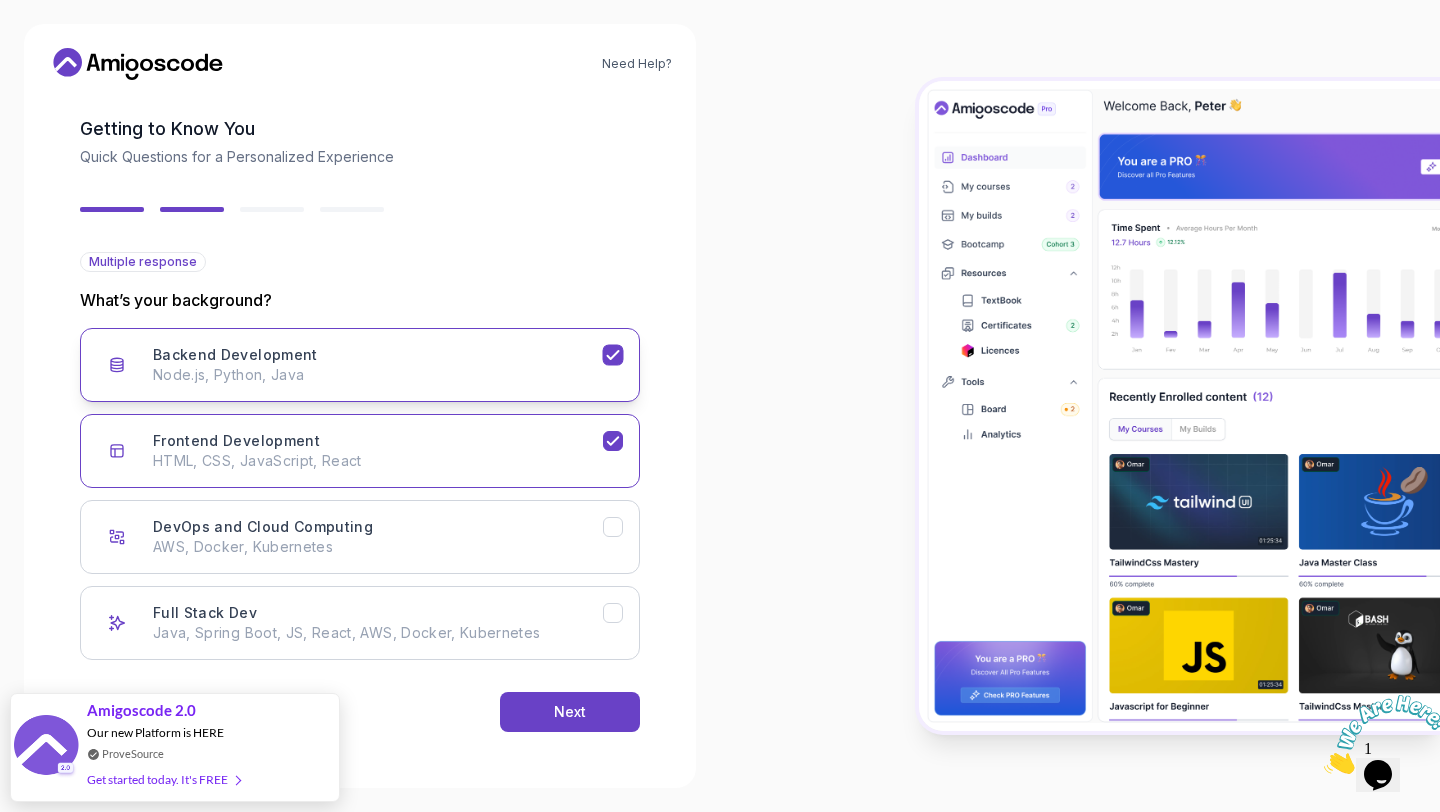 click on "Node.js, Python, Java" at bounding box center (378, 375) 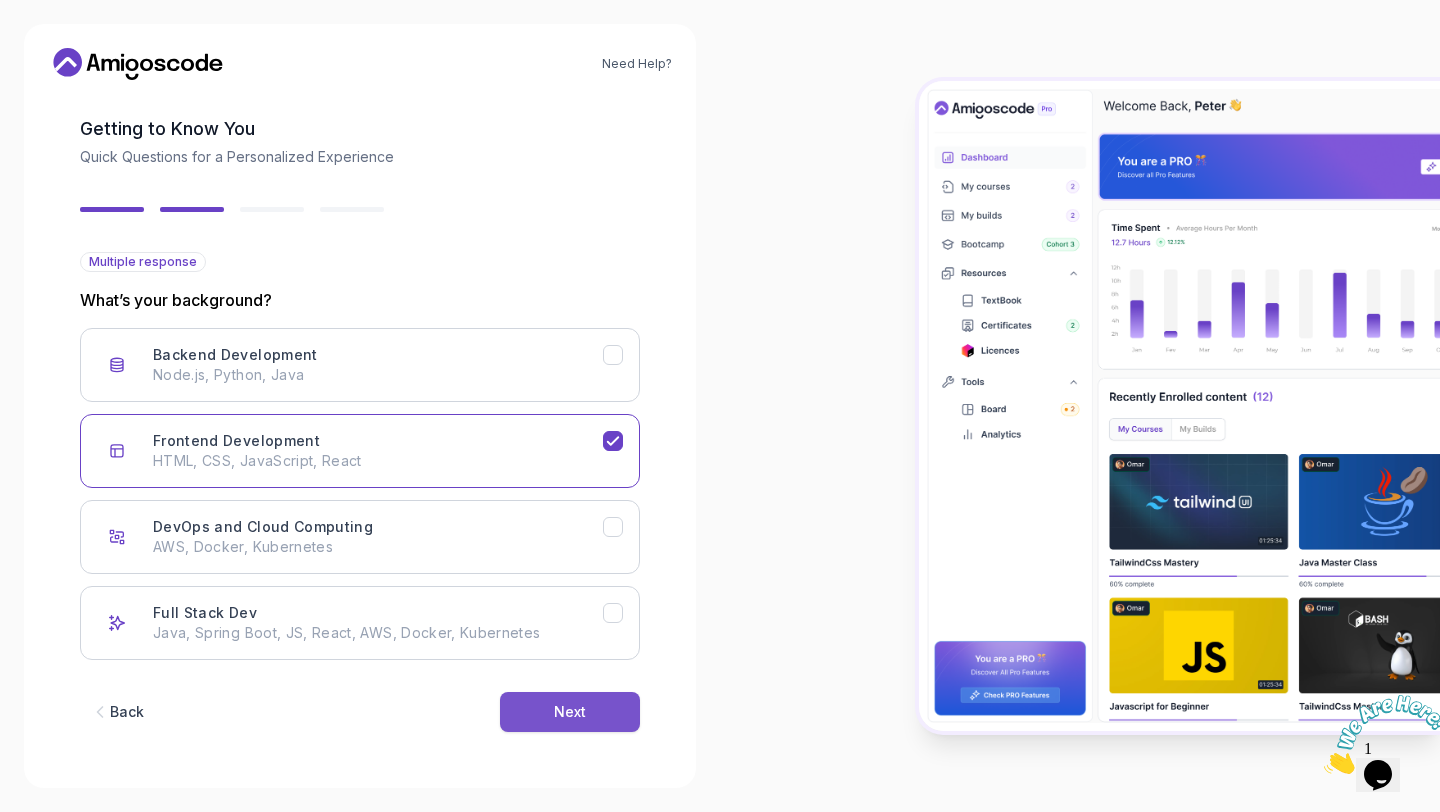 click on "Next" at bounding box center [570, 712] 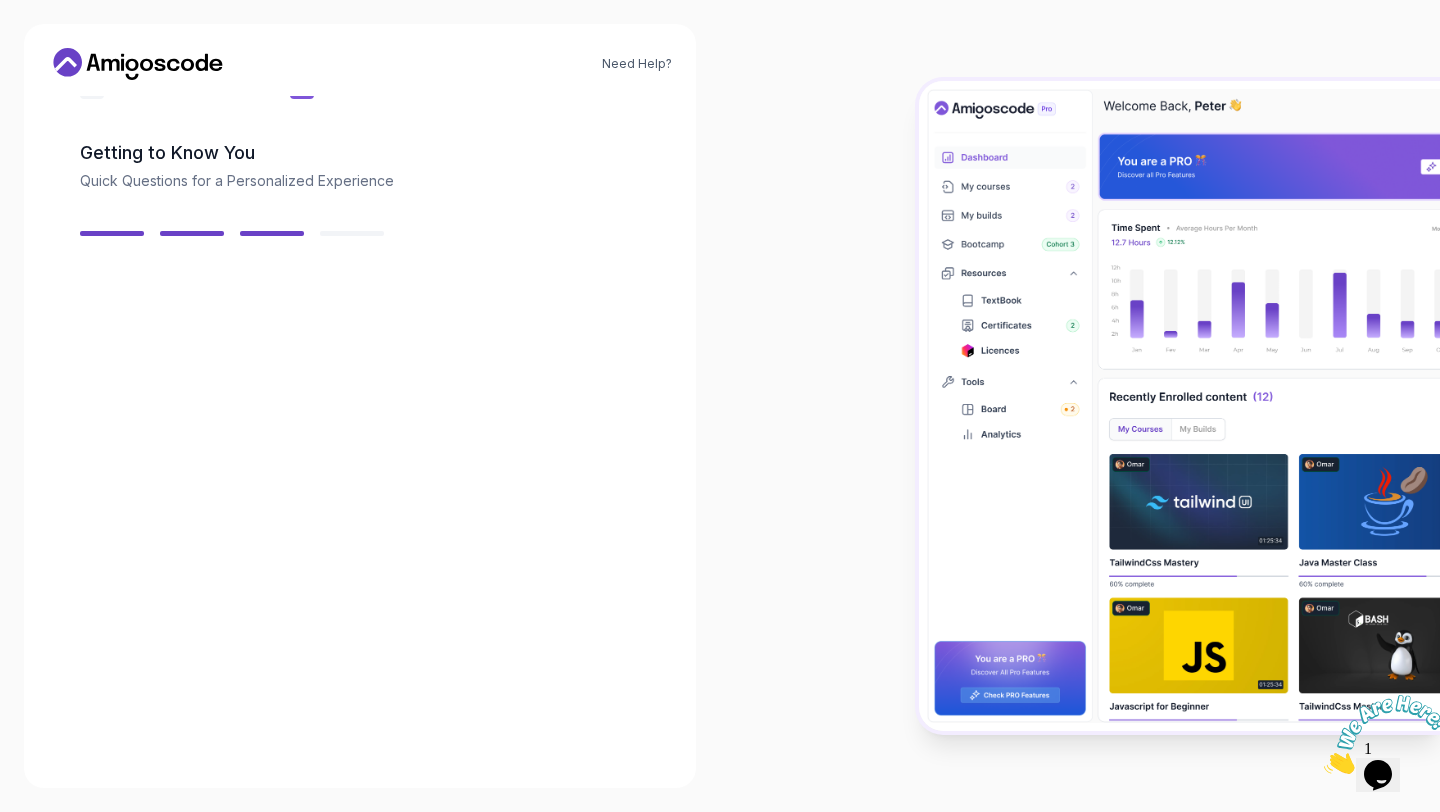 scroll, scrollTop: 61, scrollLeft: 0, axis: vertical 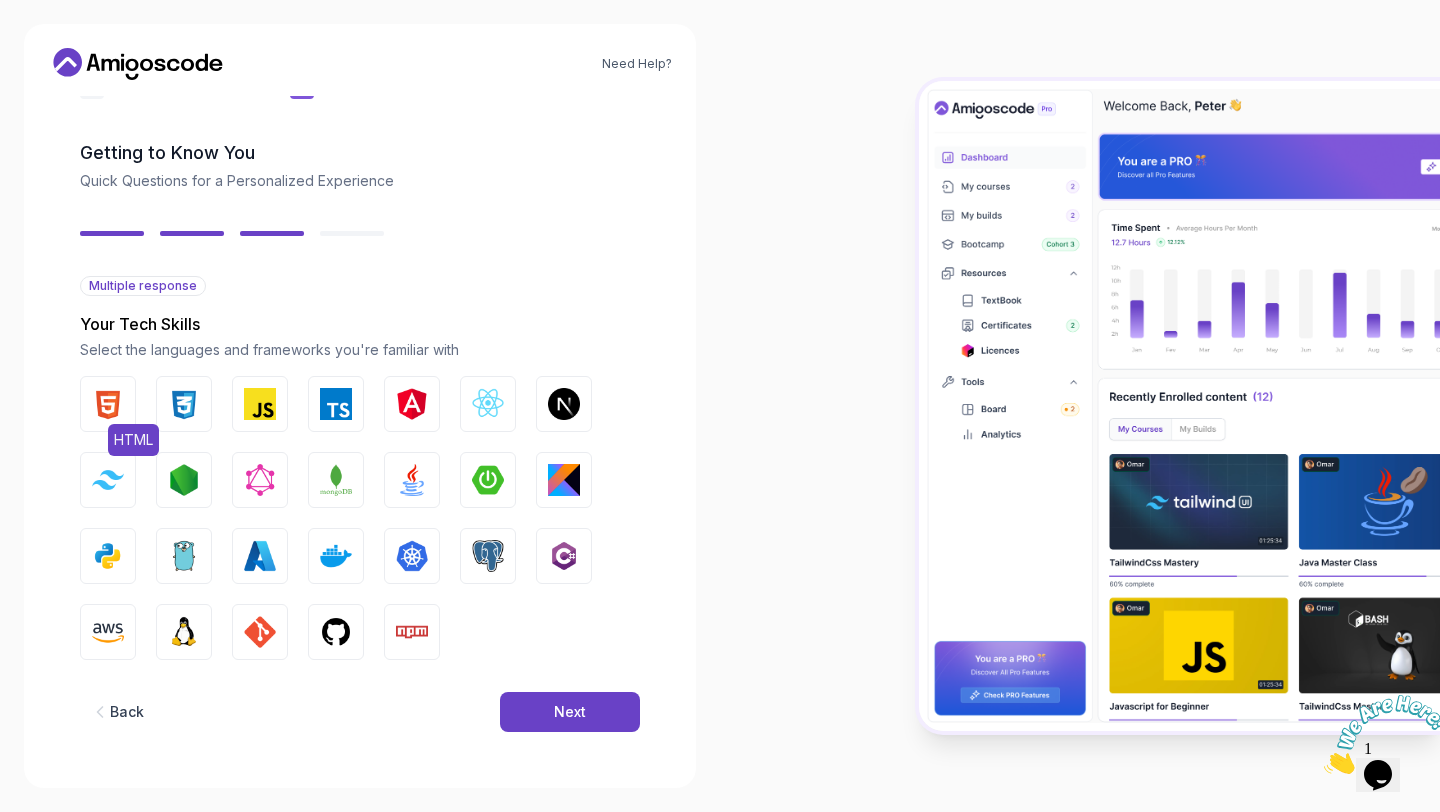 click at bounding box center (108, 404) 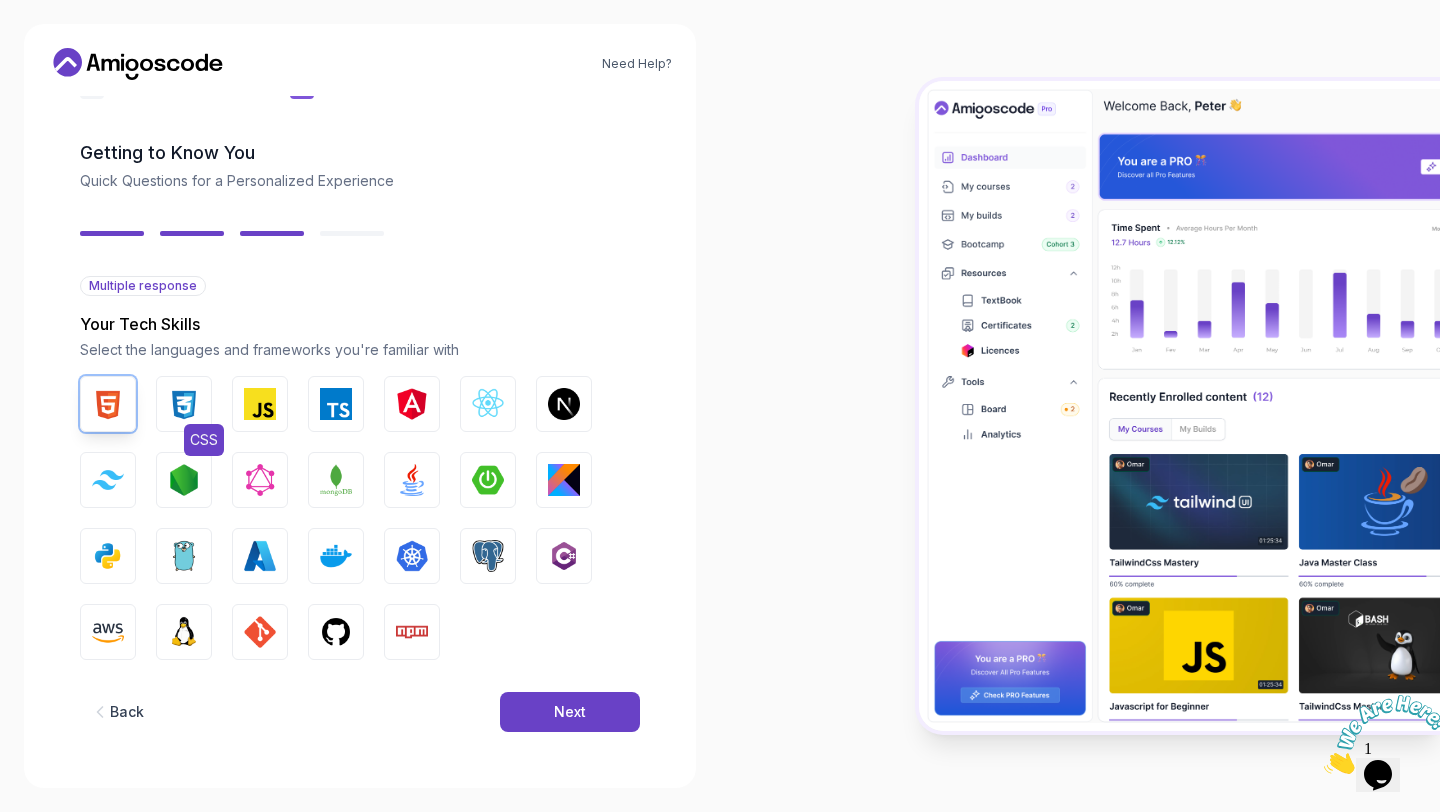 click at bounding box center [184, 404] 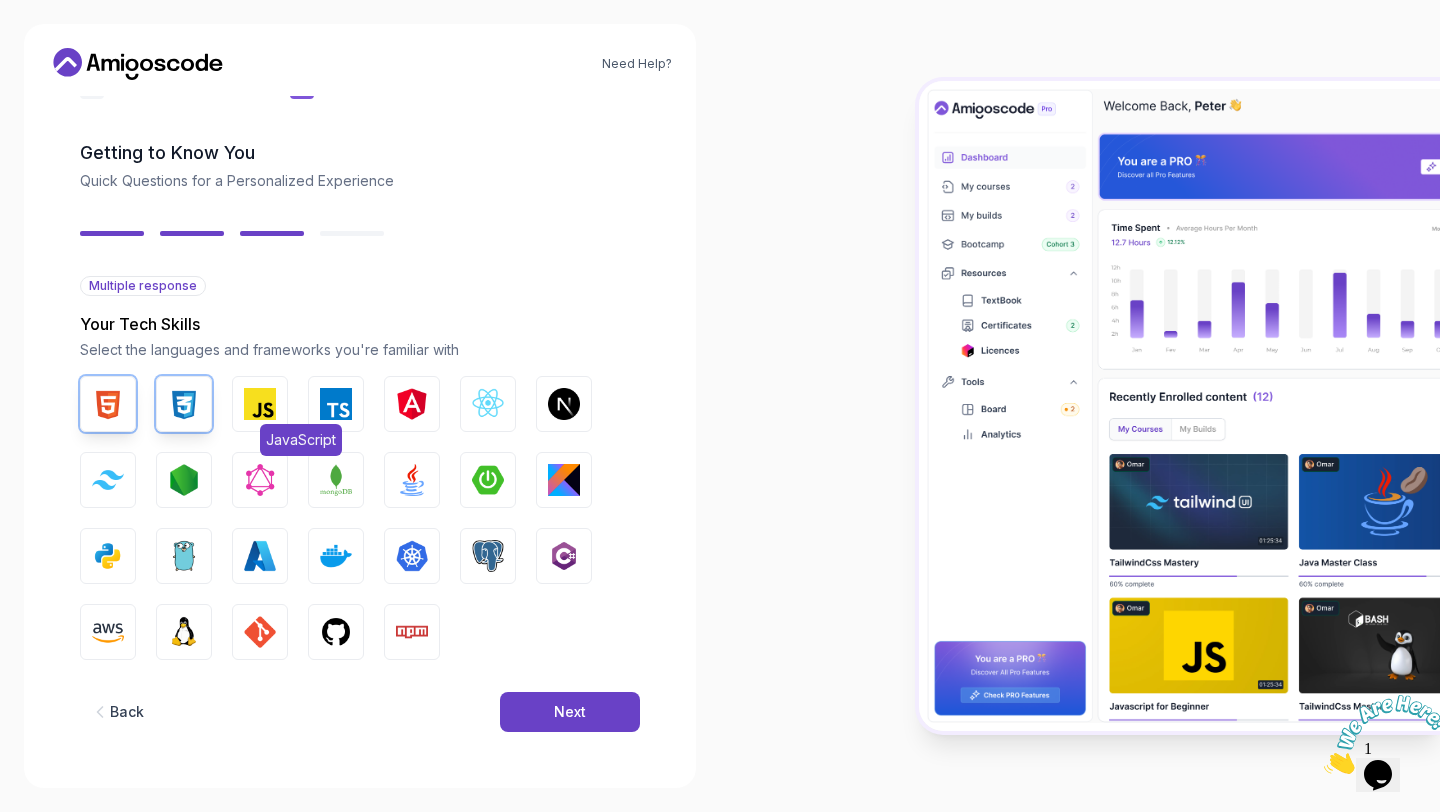 click at bounding box center (260, 404) 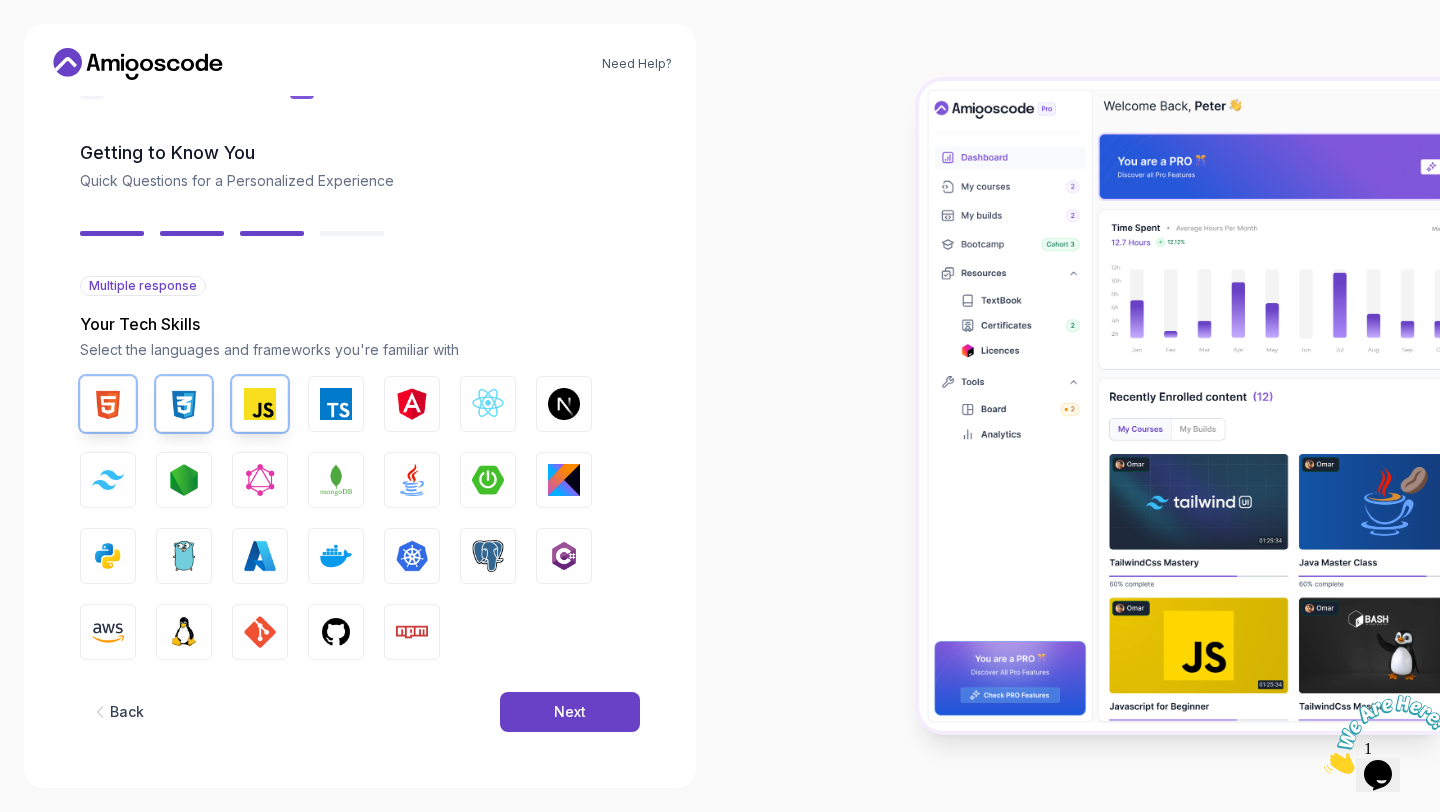 click on "HTML CSS JavaScript TypeScript Angular React.js Next.js Tailwind CSS Node.js GraphQL MongoDB Java Spring Boot Kotlin Python Go Azure Docker Kubernetes PostgreSQL C# AWS Linux GIT GitHub Npm" at bounding box center (360, 518) 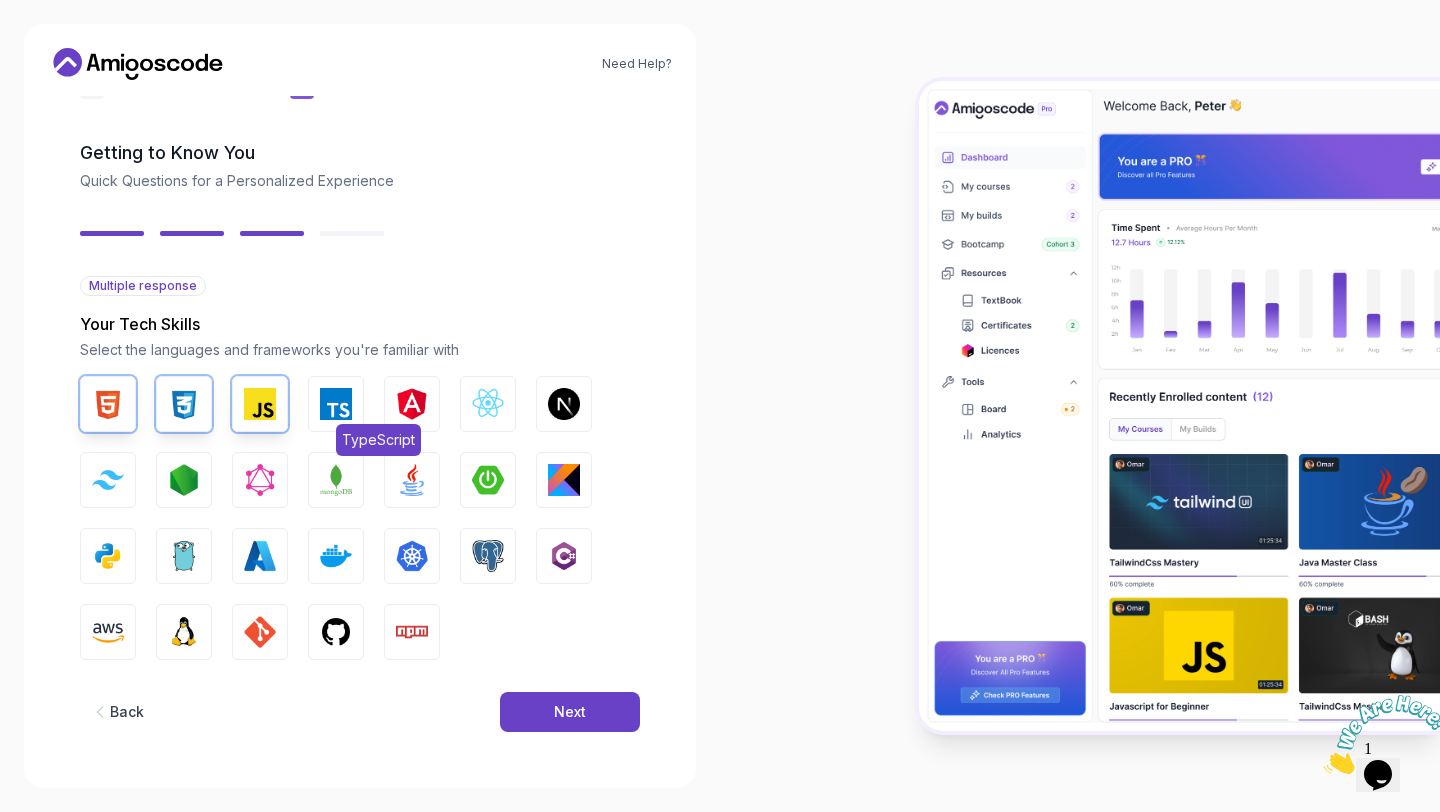 click on "TypeScript" at bounding box center (336, 404) 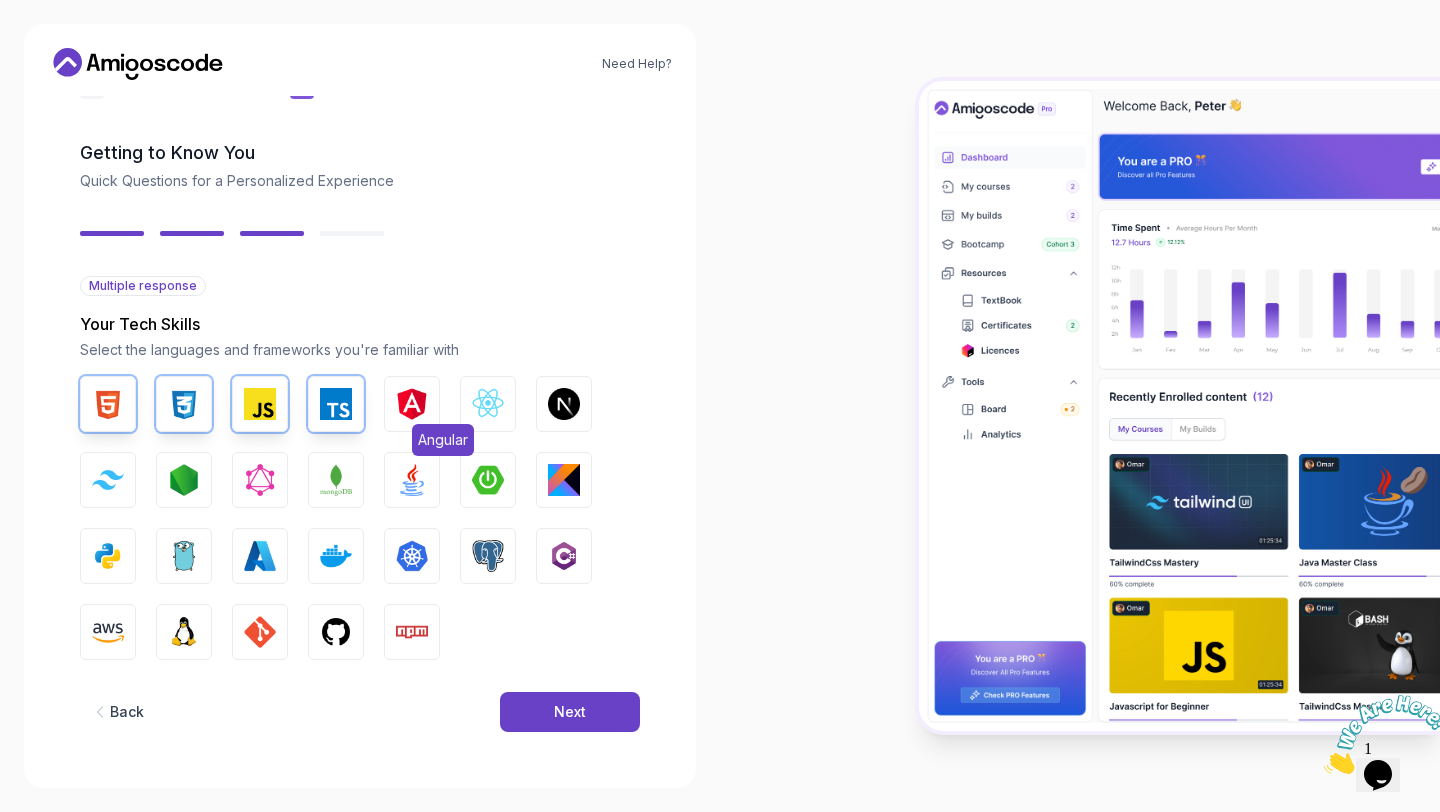 click at bounding box center [412, 404] 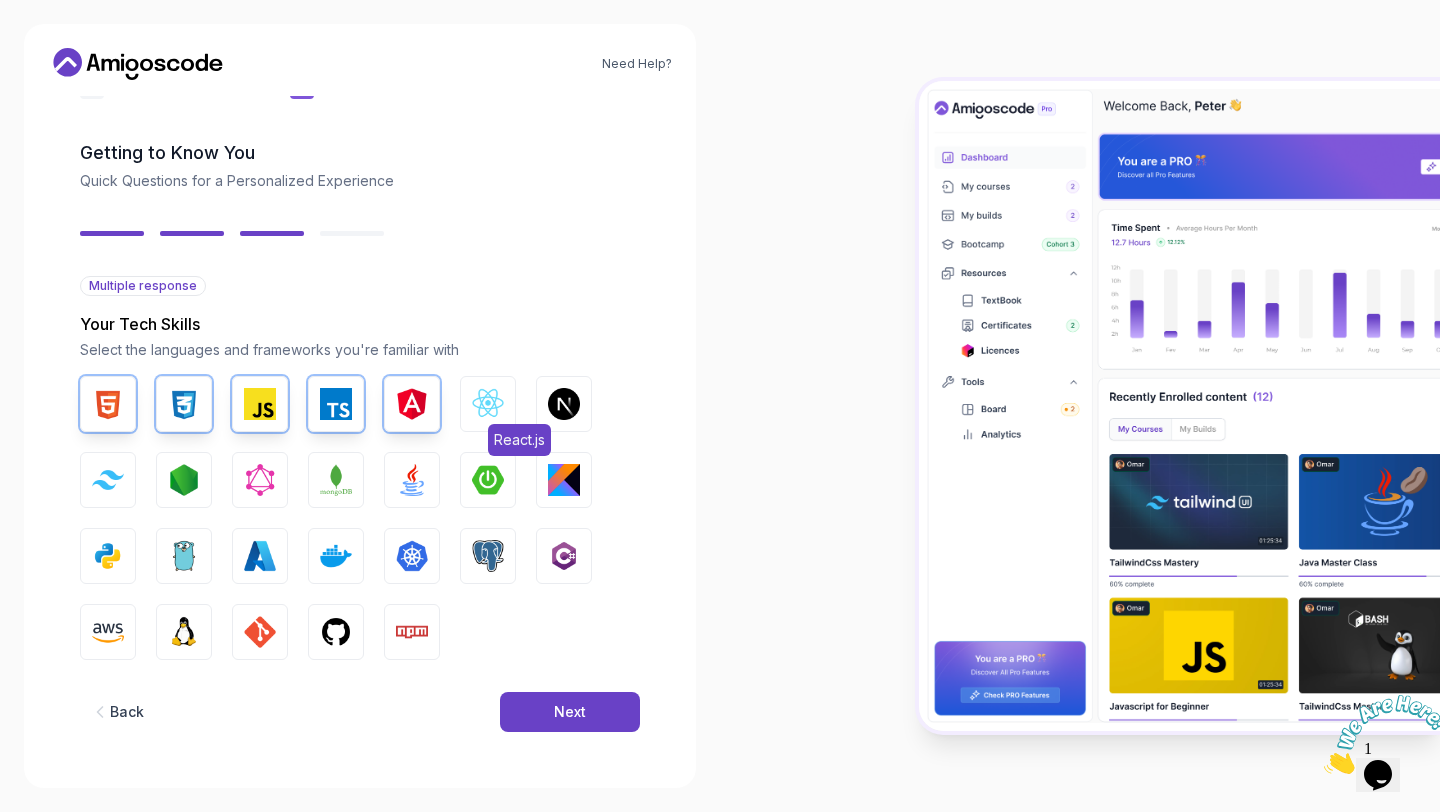 click at bounding box center (488, 404) 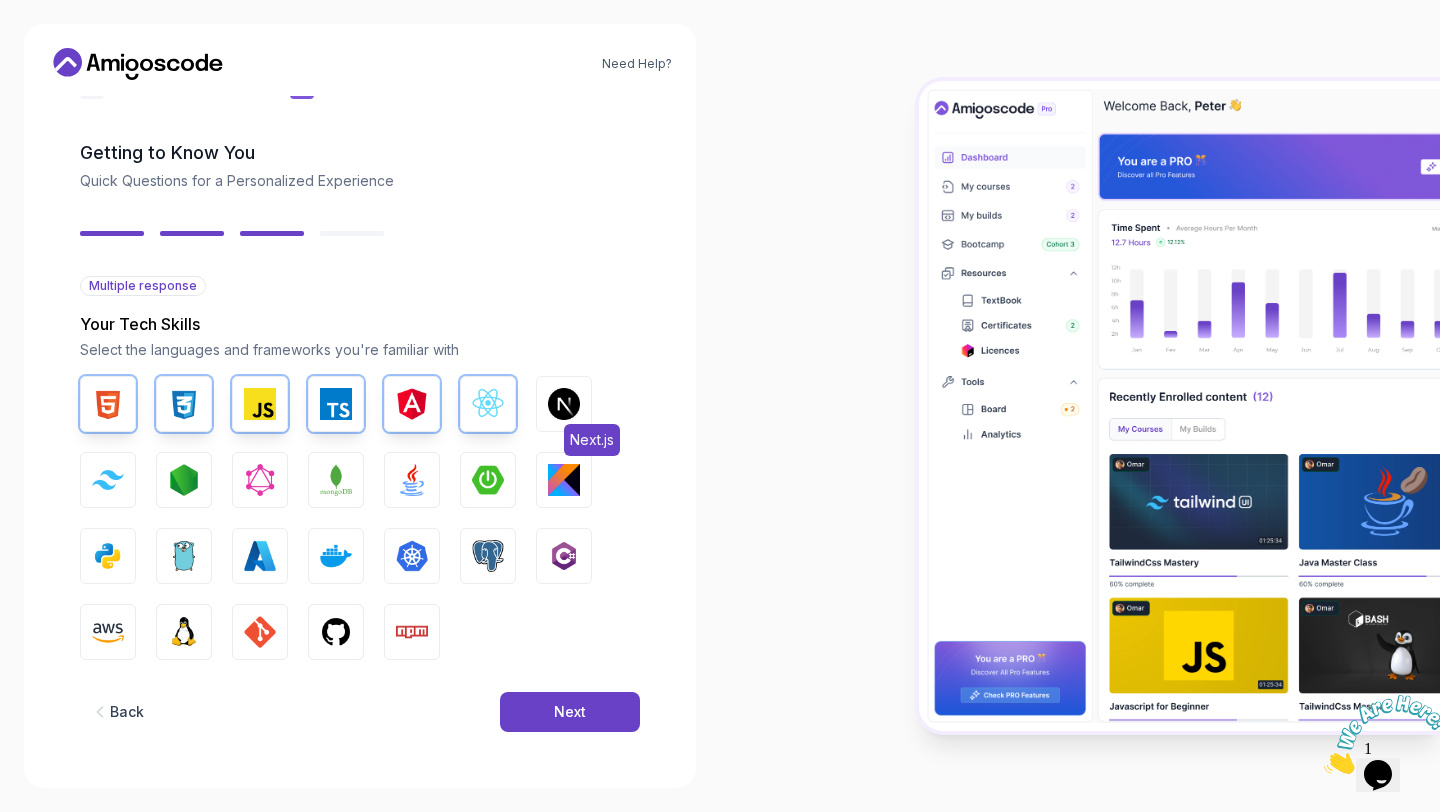click at bounding box center (564, 404) 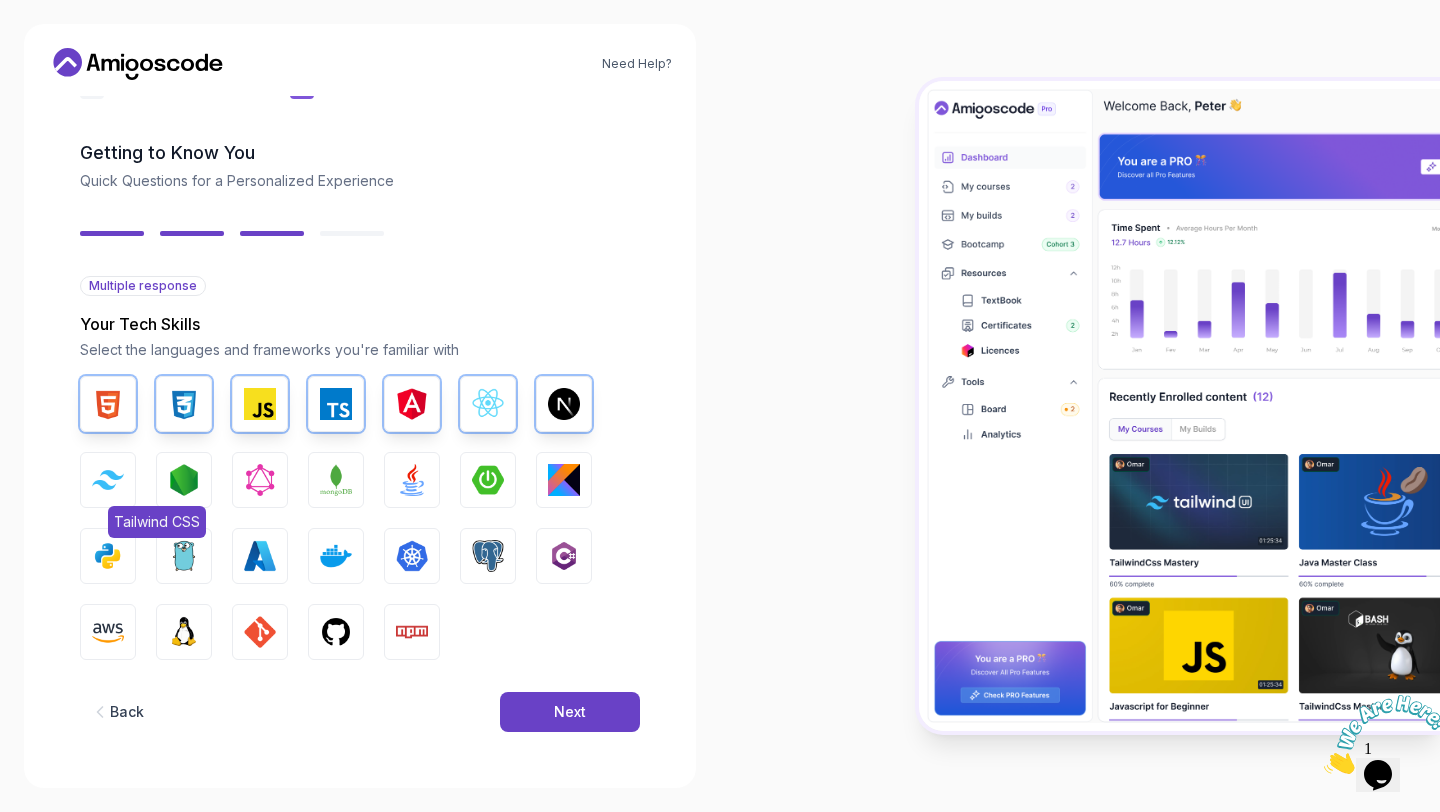 click at bounding box center [108, 479] 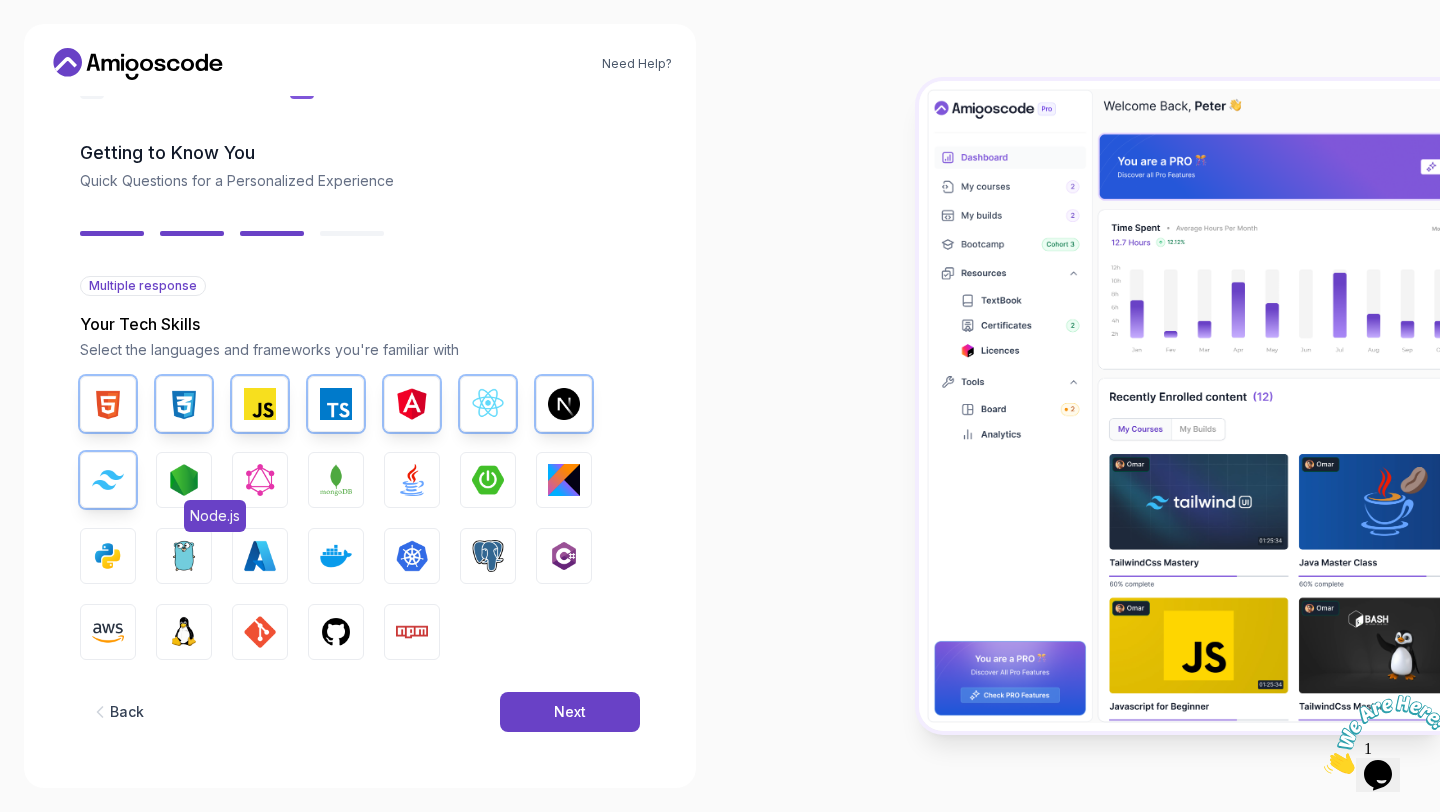 click at bounding box center (184, 480) 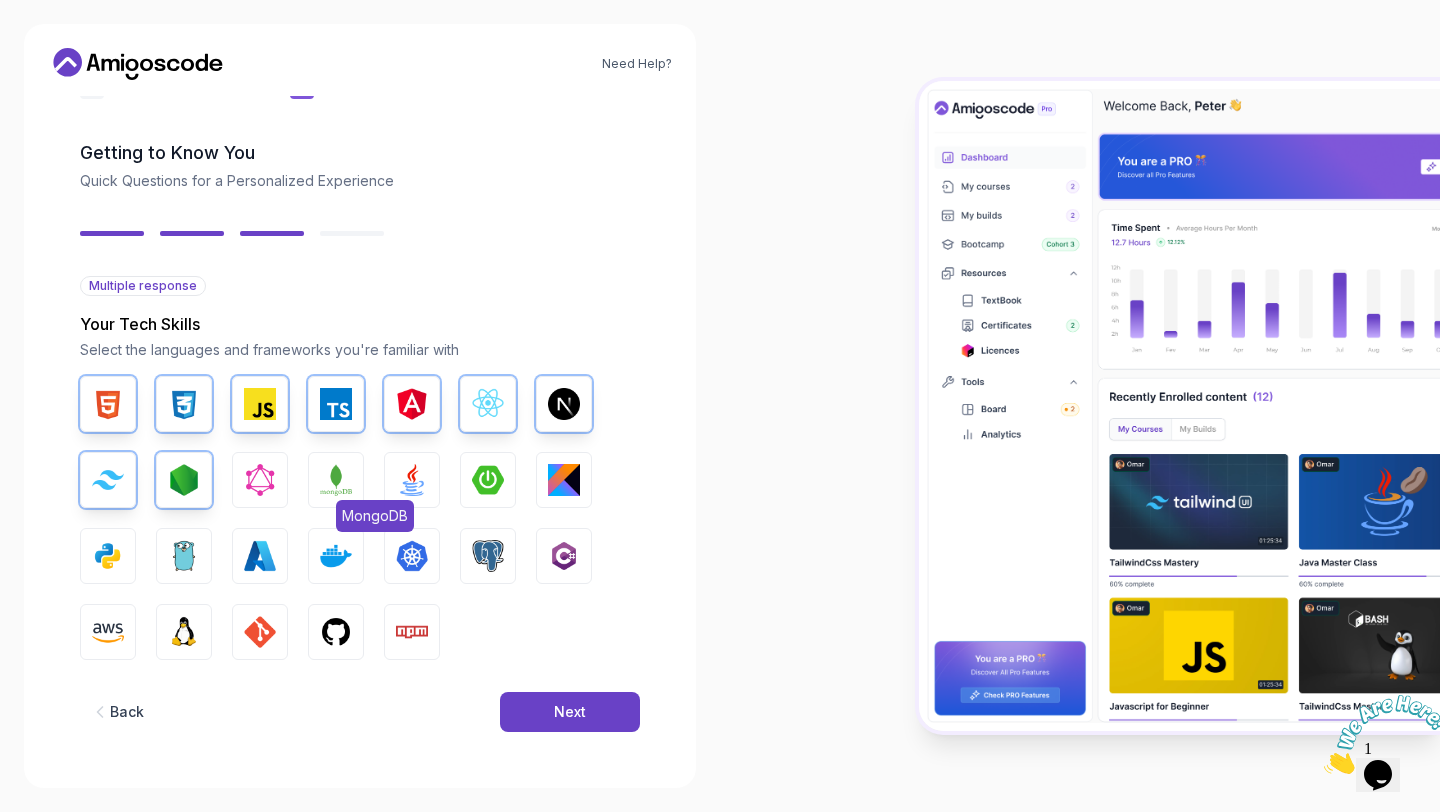 click at bounding box center [336, 480] 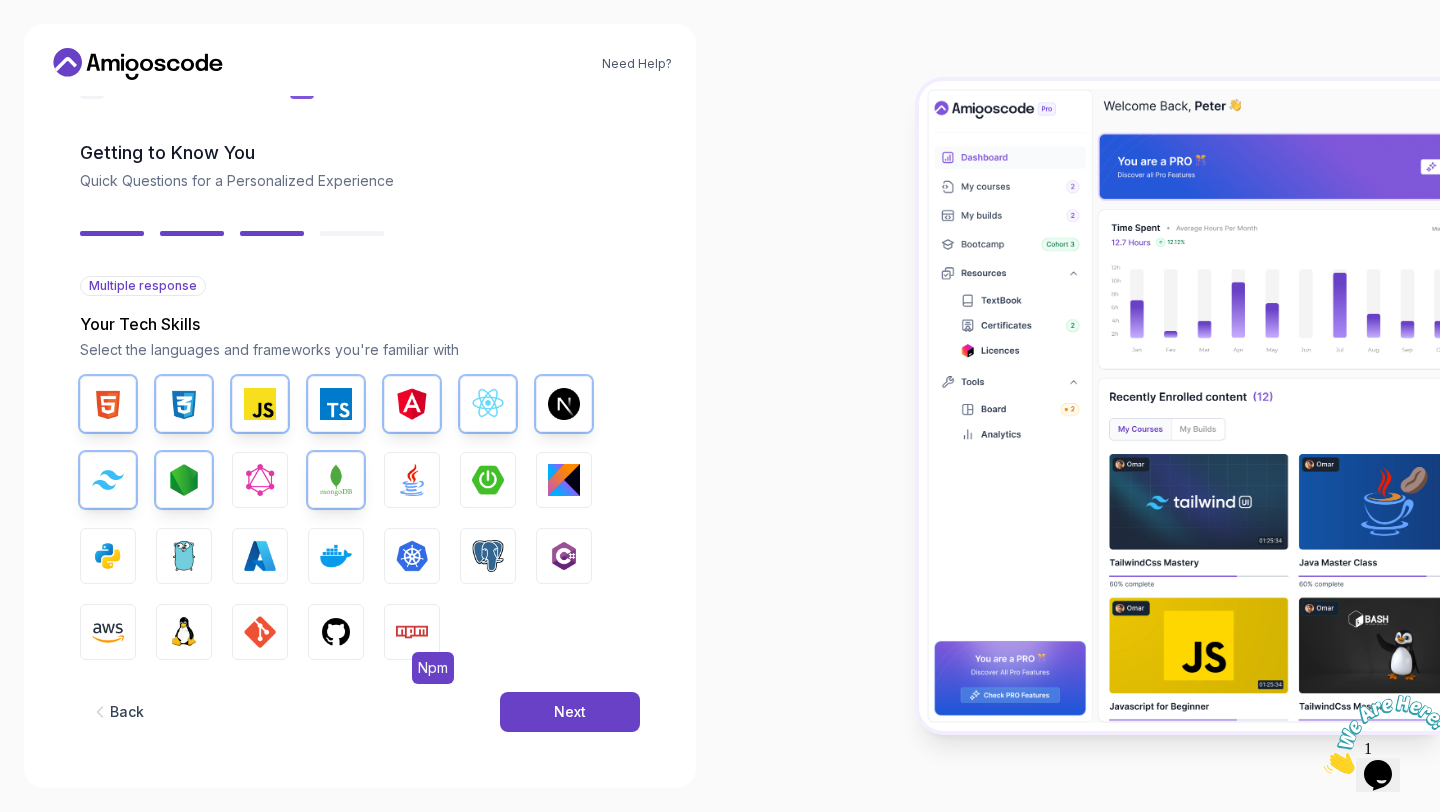 click on "Npm" at bounding box center (412, 632) 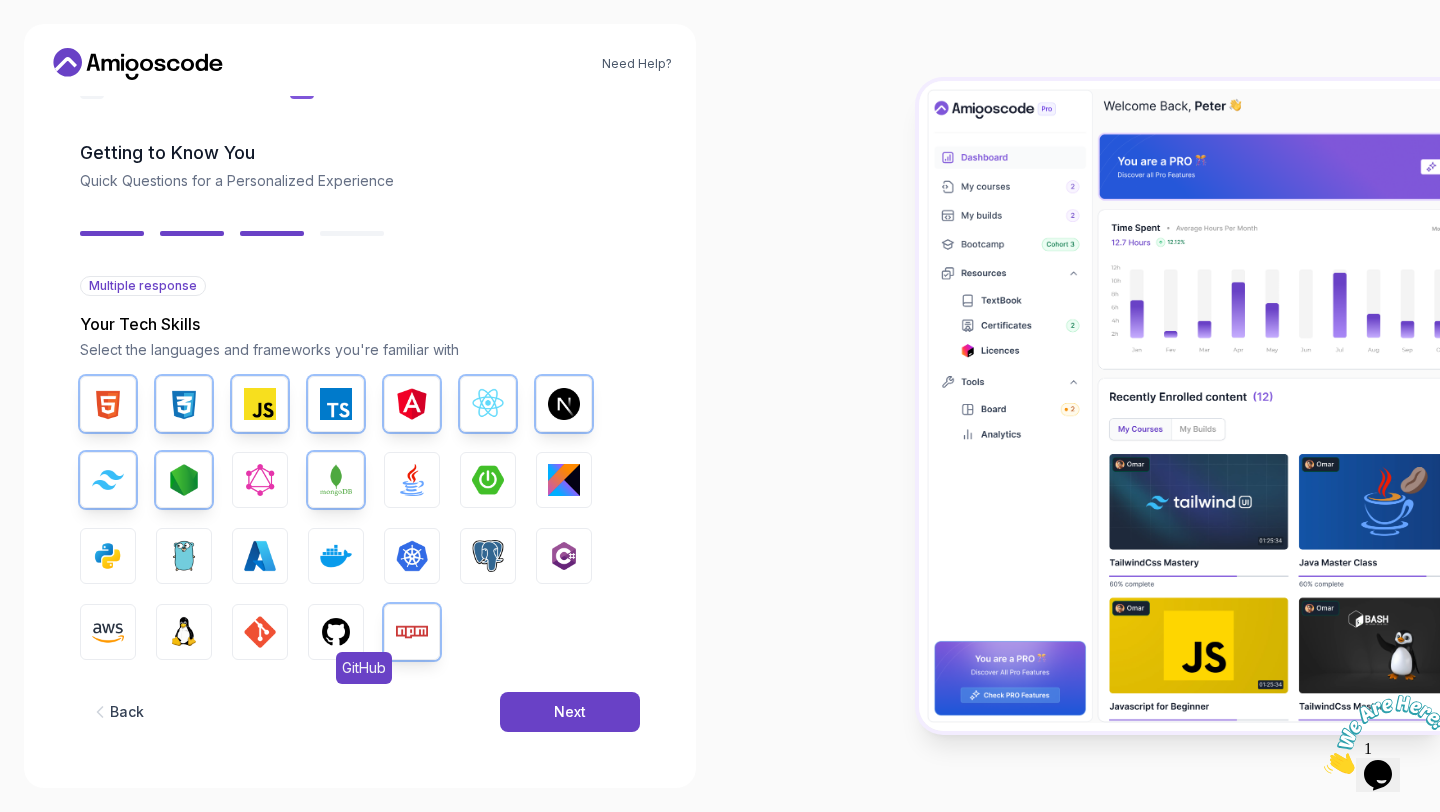 click at bounding box center (336, 632) 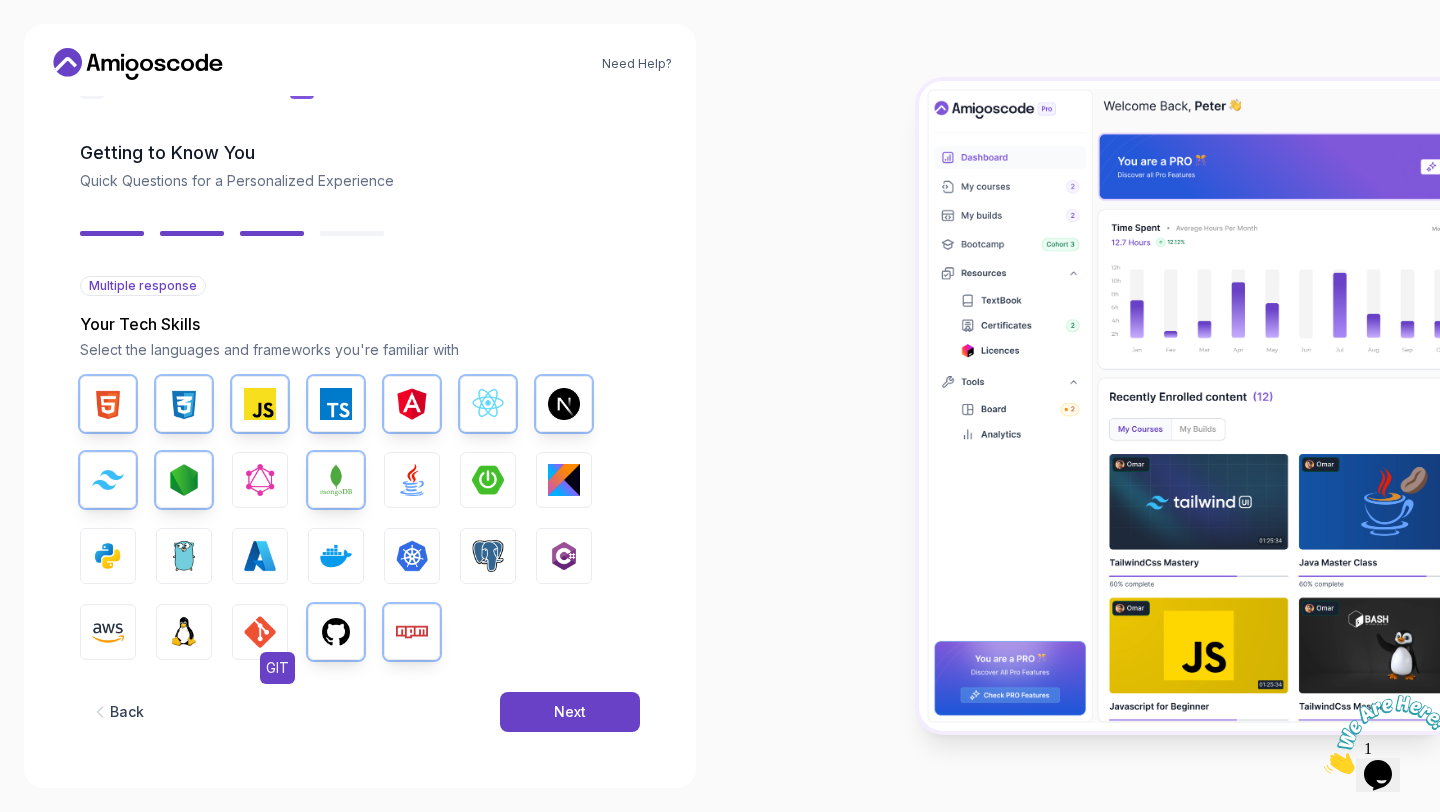 click on "GIT" at bounding box center (260, 632) 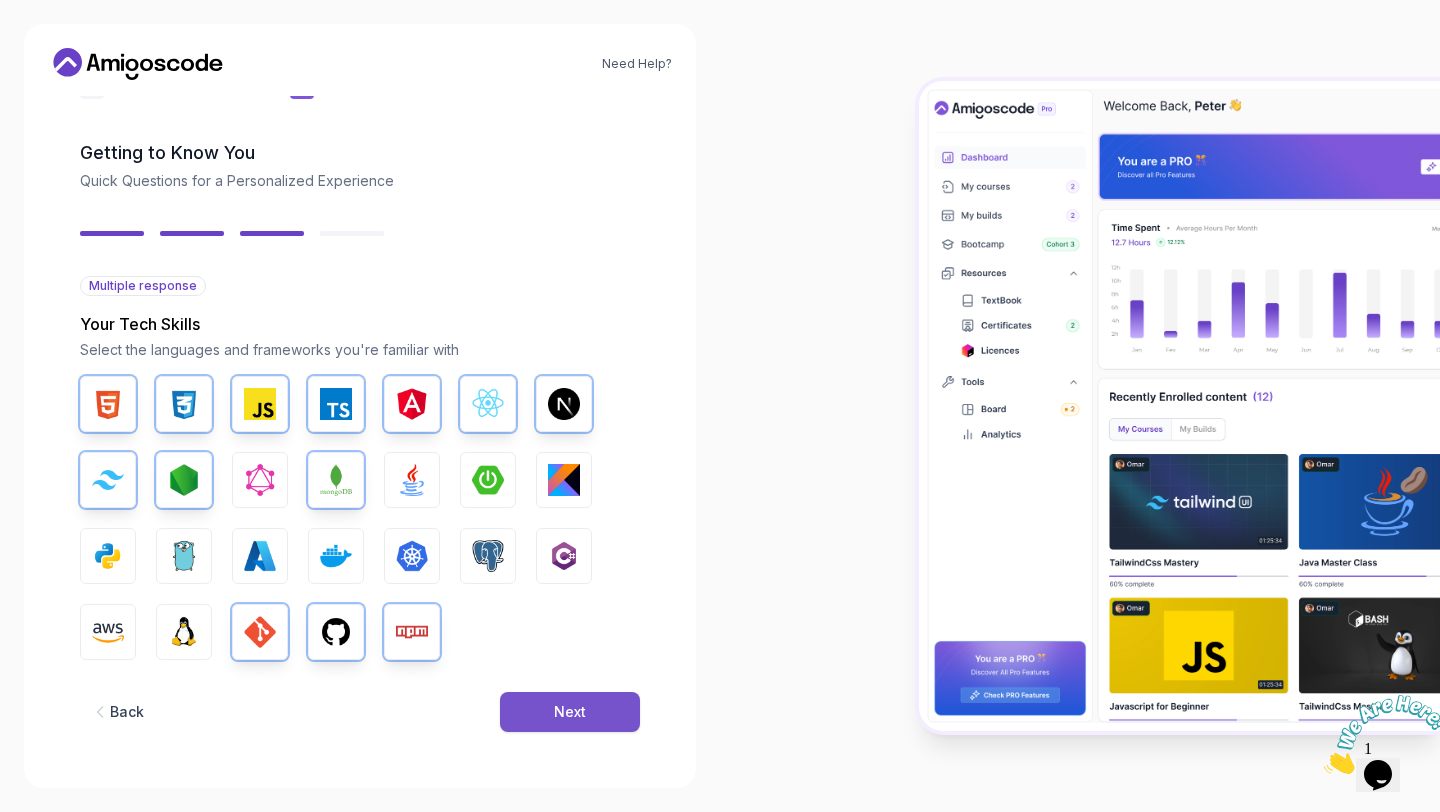 click on "Next" at bounding box center [570, 712] 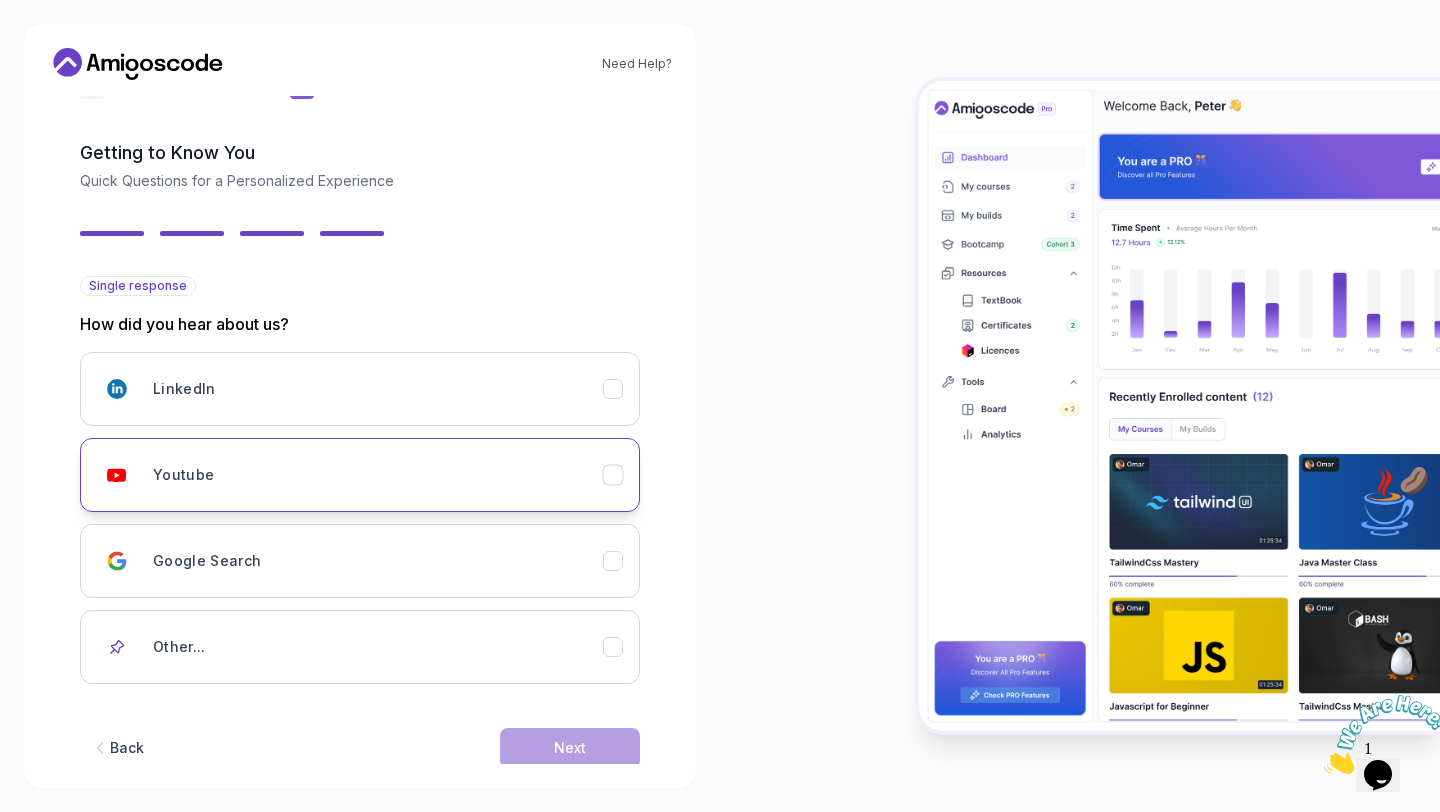click on "Youtube" at bounding box center (378, 475) 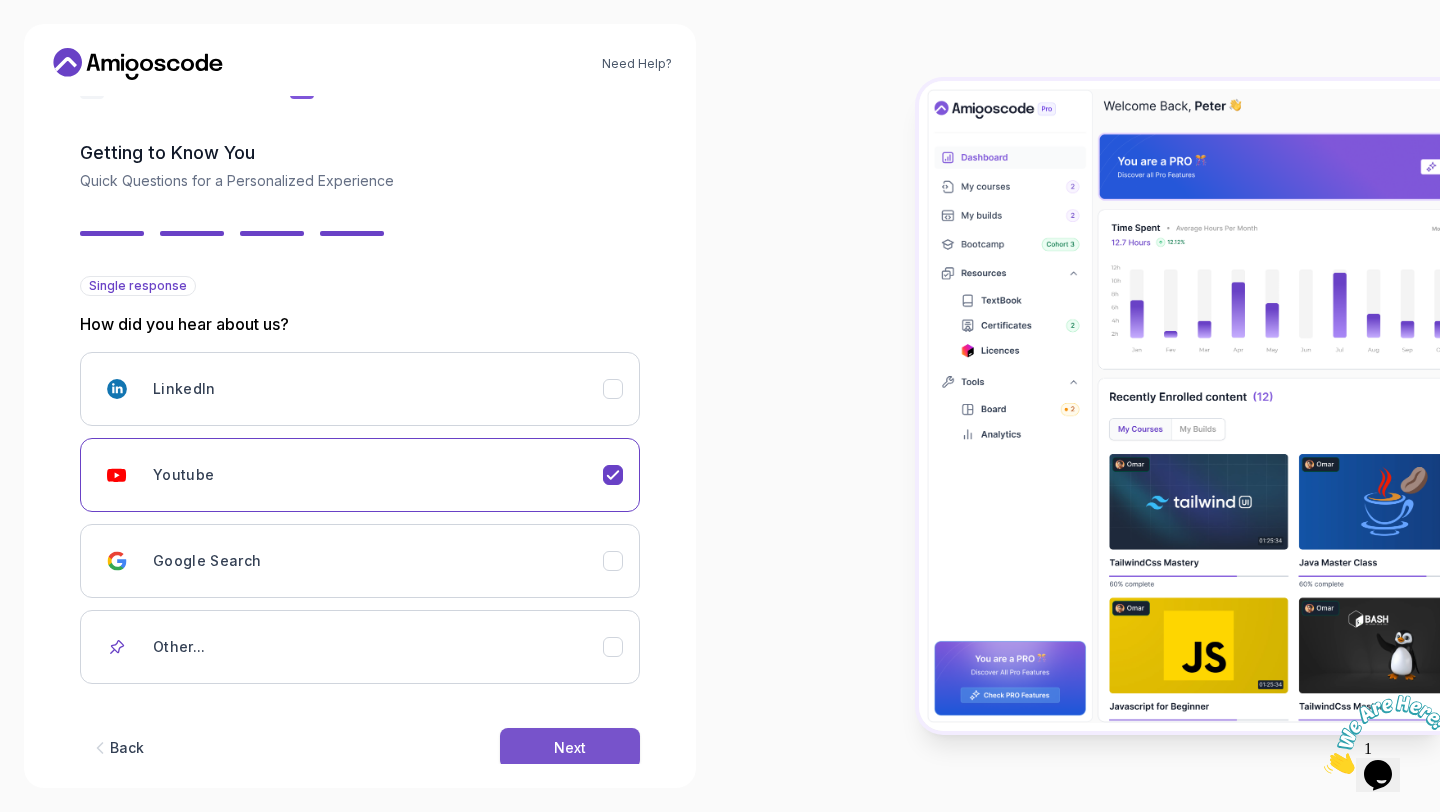 click on "Next" at bounding box center (570, 748) 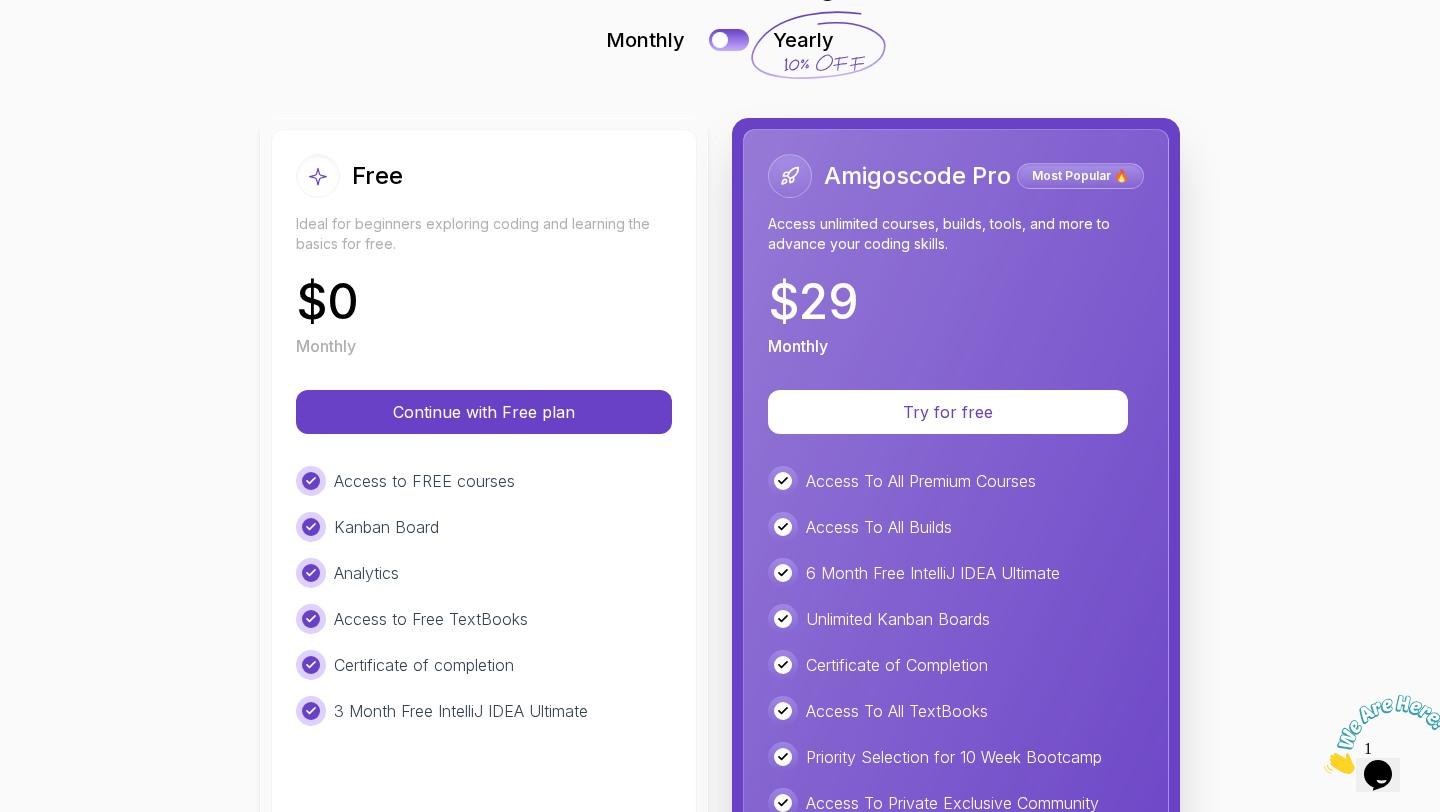 scroll, scrollTop: 131, scrollLeft: 0, axis: vertical 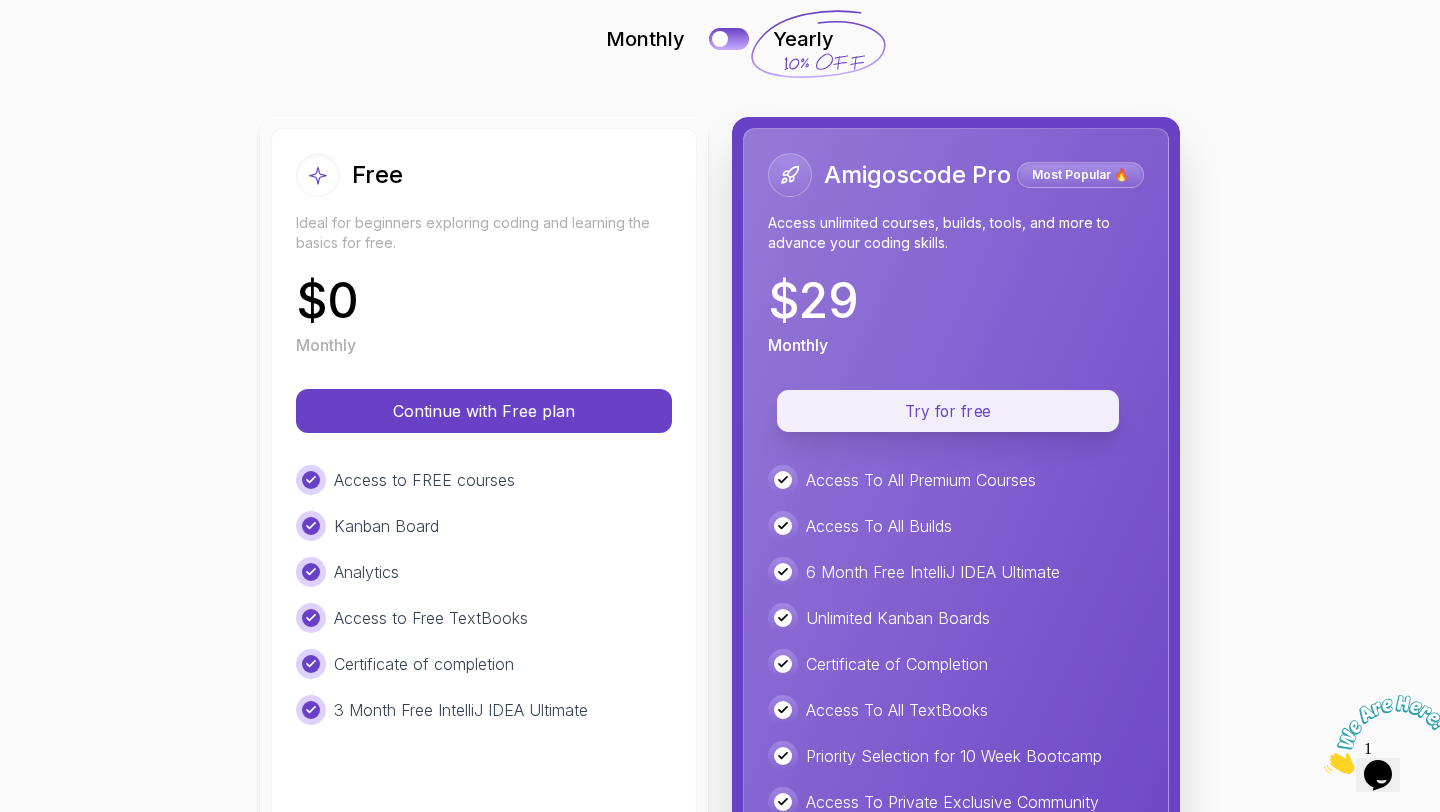 click on "Try for free" at bounding box center (948, 411) 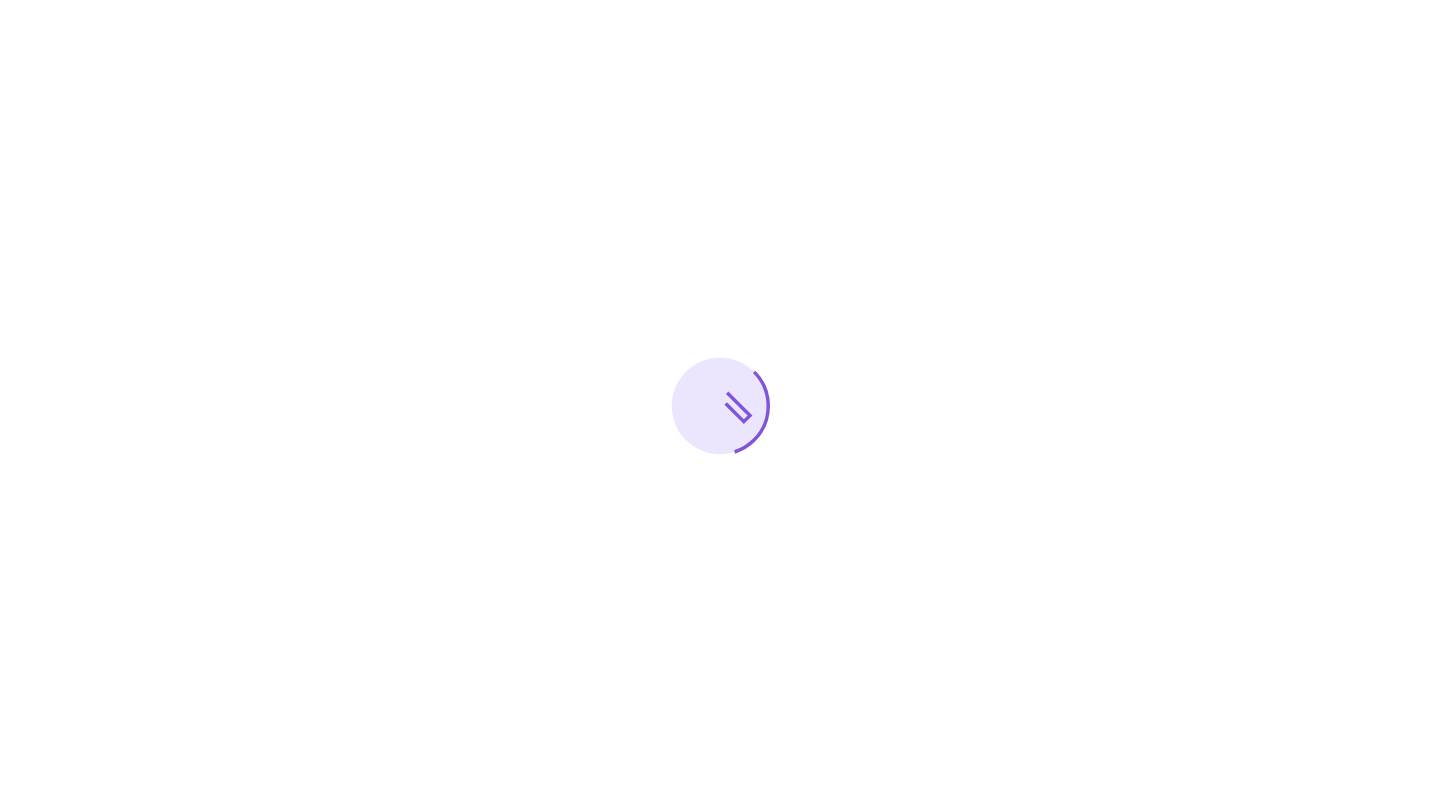 scroll, scrollTop: 0, scrollLeft: 0, axis: both 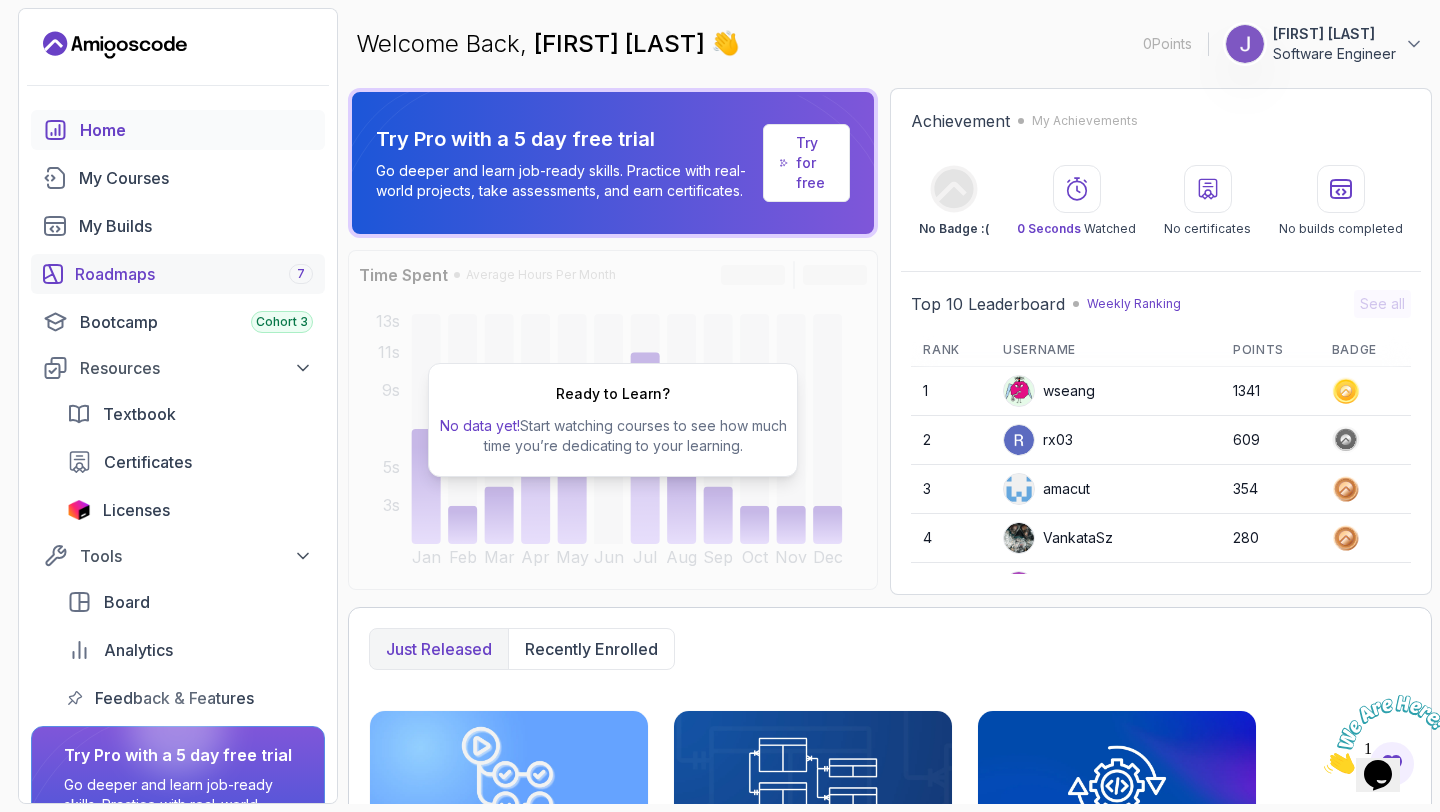 click on "Roadmaps 7" at bounding box center (194, 274) 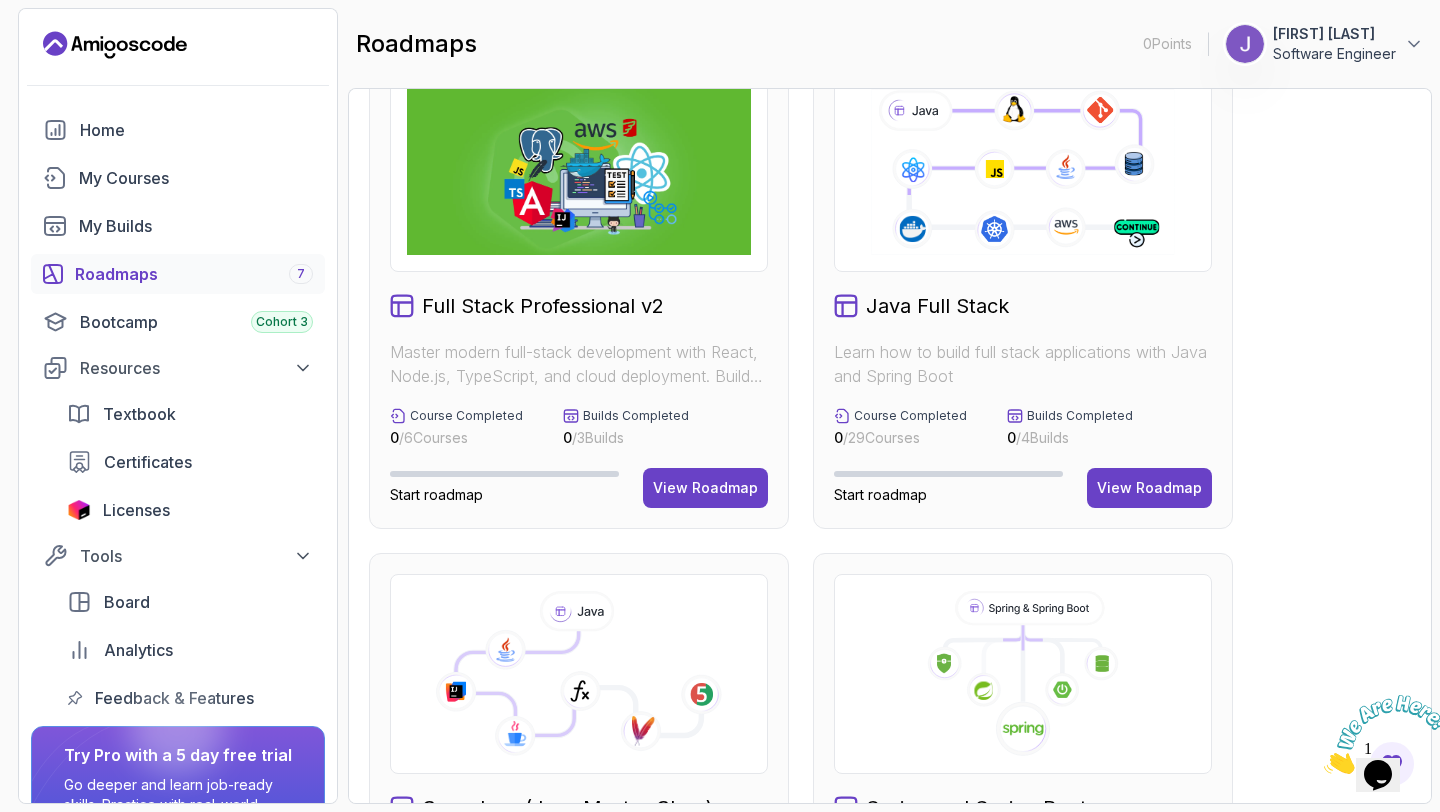 scroll, scrollTop: 0, scrollLeft: 0, axis: both 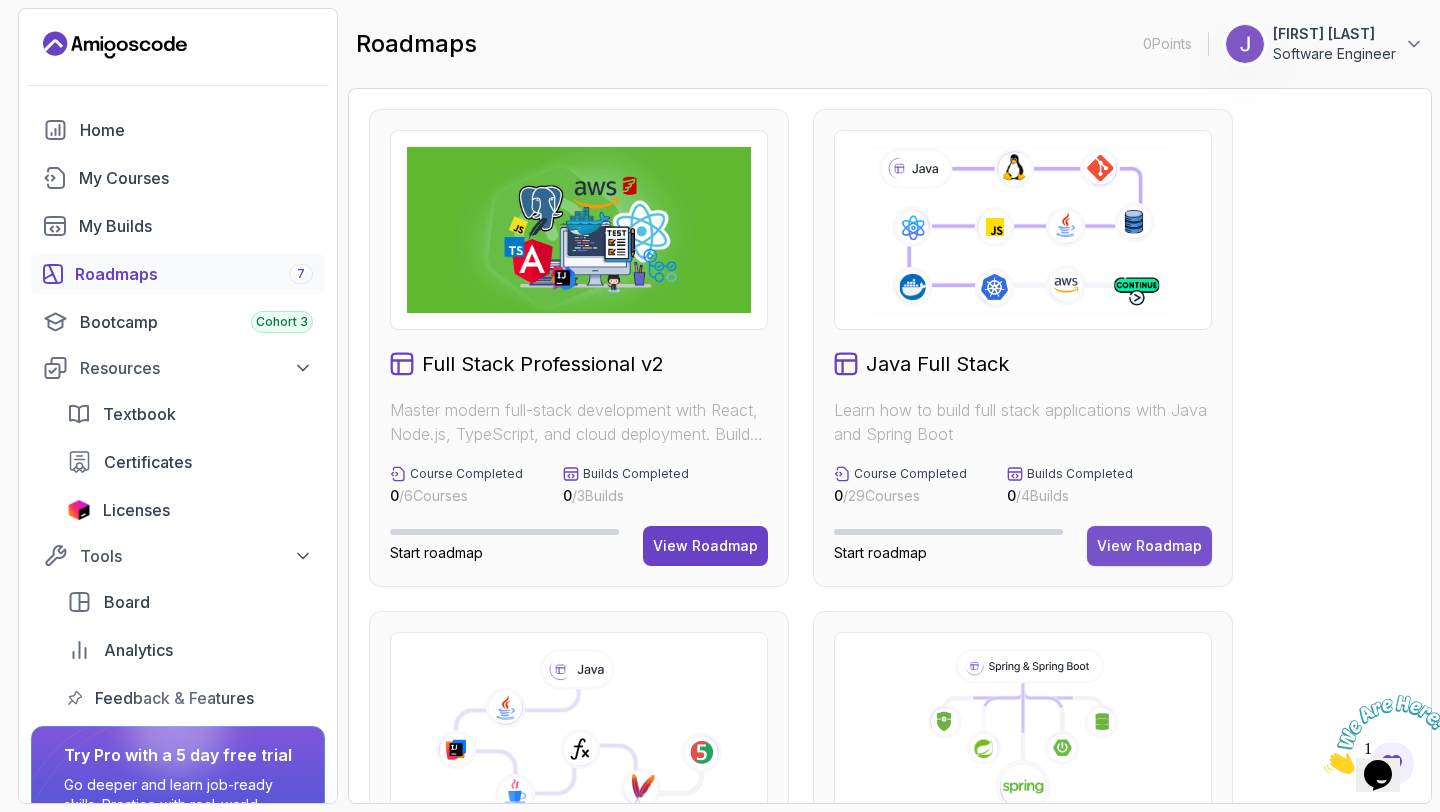 click on "View Roadmap" at bounding box center [1149, 546] 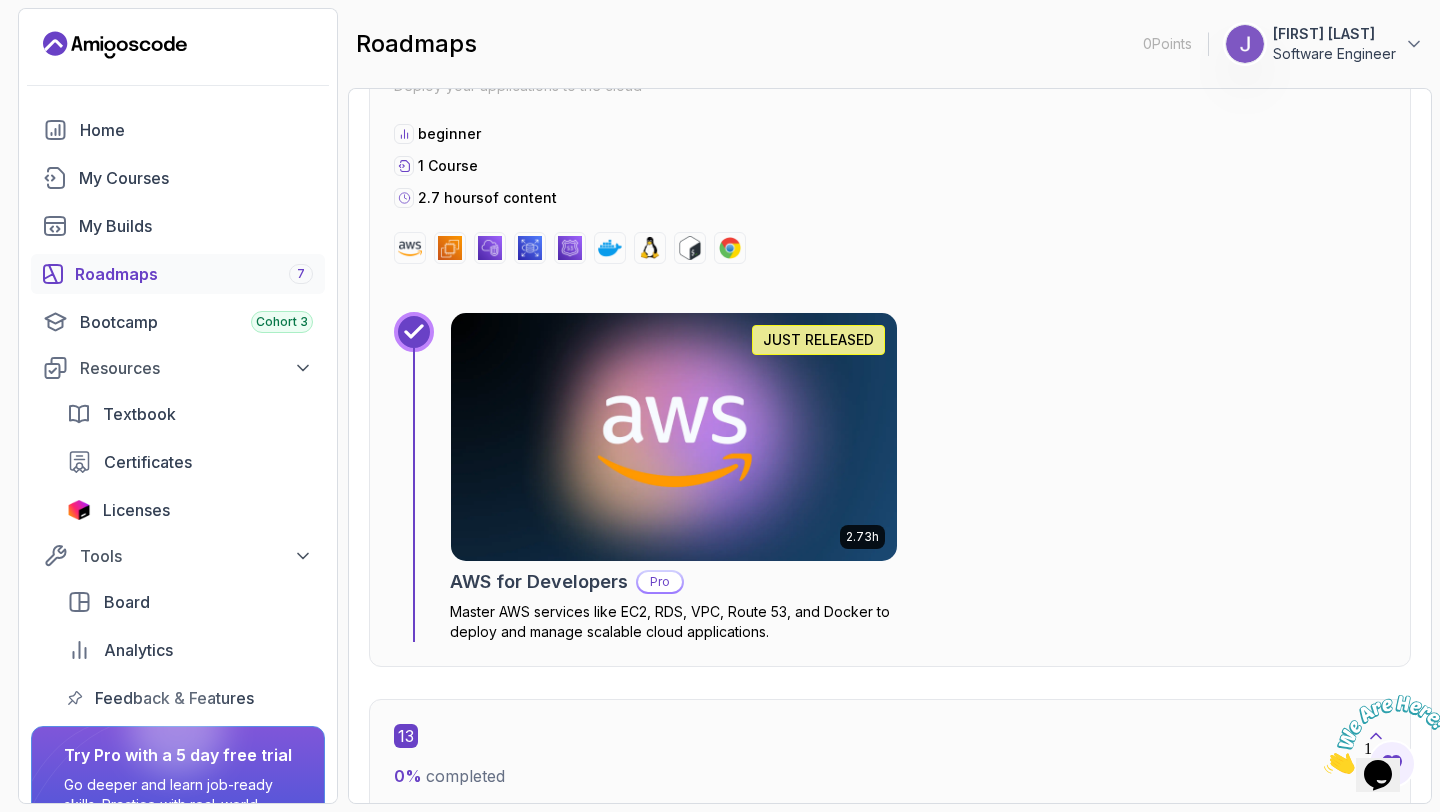 scroll, scrollTop: 11043, scrollLeft: 0, axis: vertical 